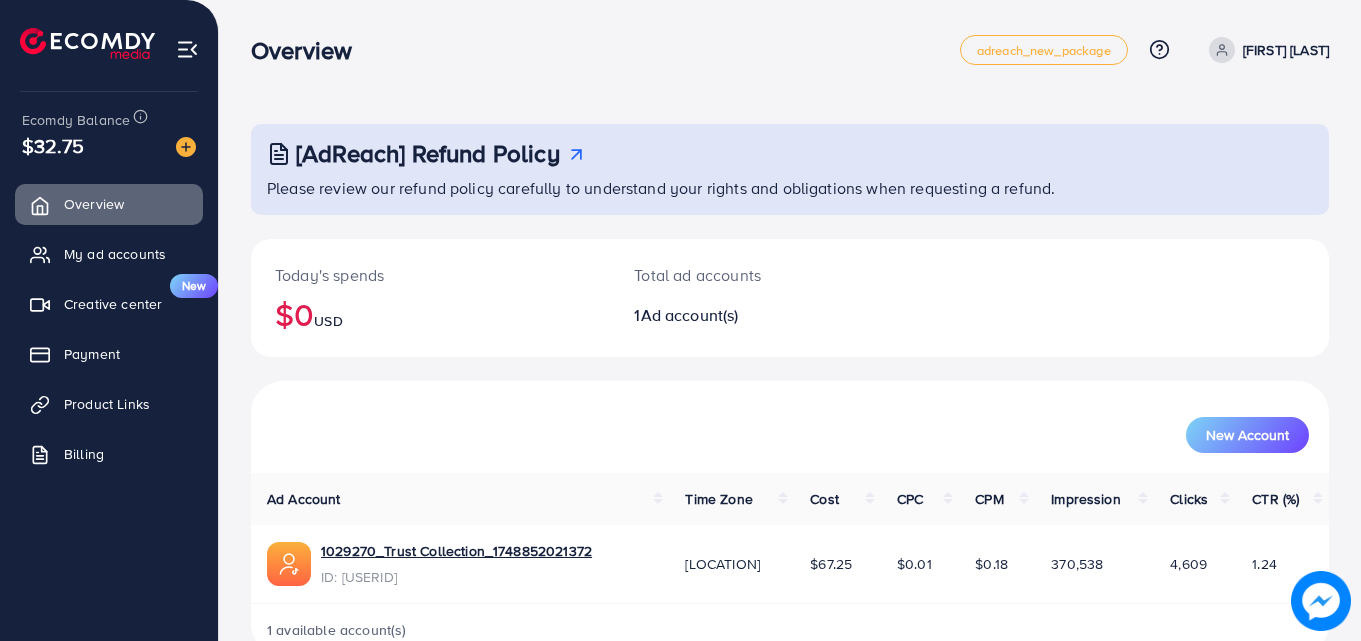 scroll, scrollTop: 0, scrollLeft: 0, axis: both 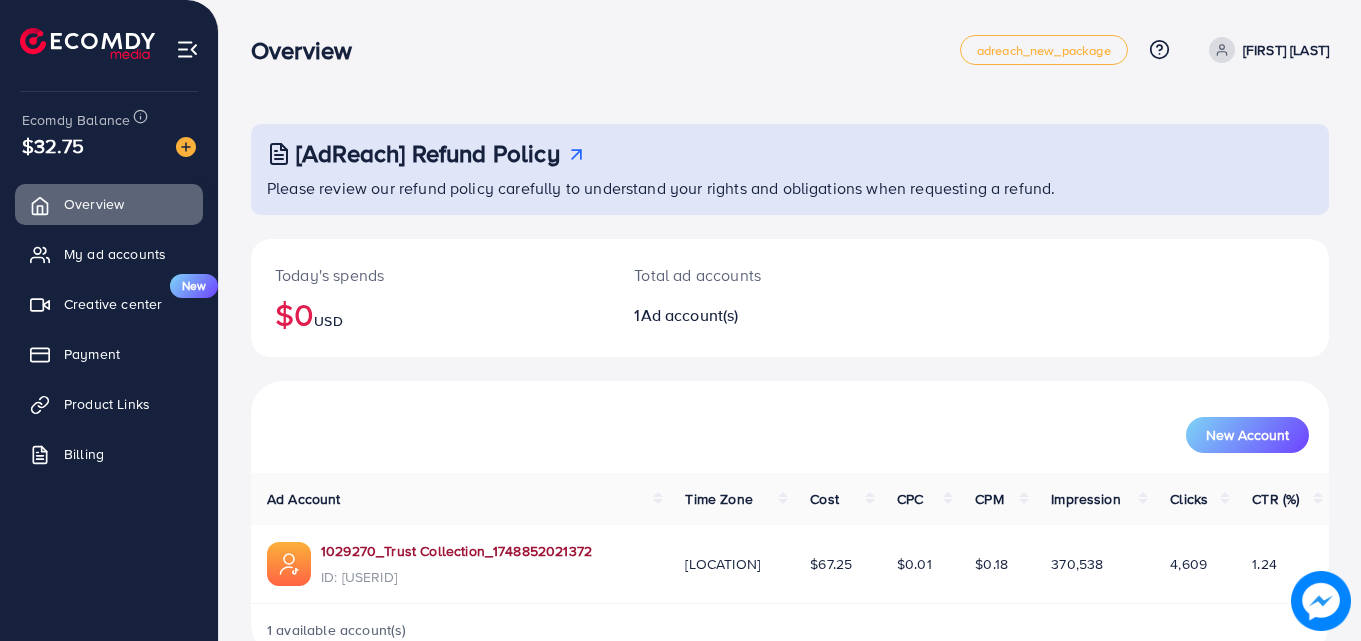 click on "1029270_Trust Collection_1748852021372" at bounding box center (456, 551) 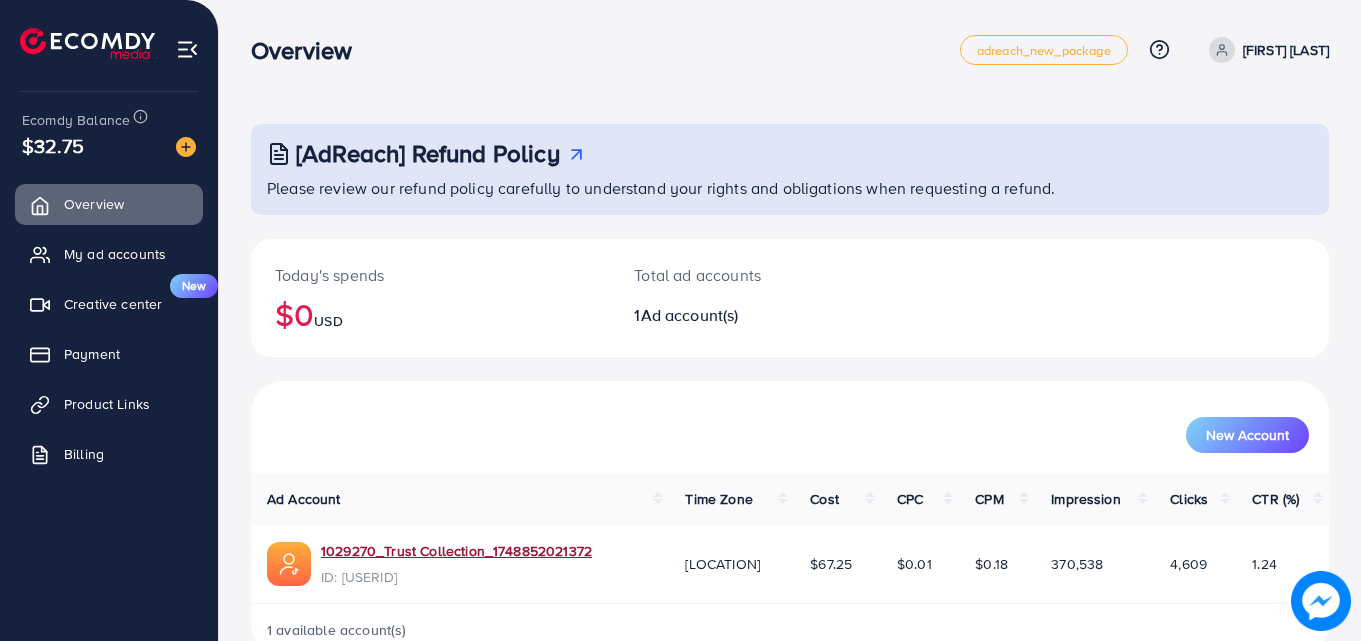 scroll, scrollTop: 47, scrollLeft: 0, axis: vertical 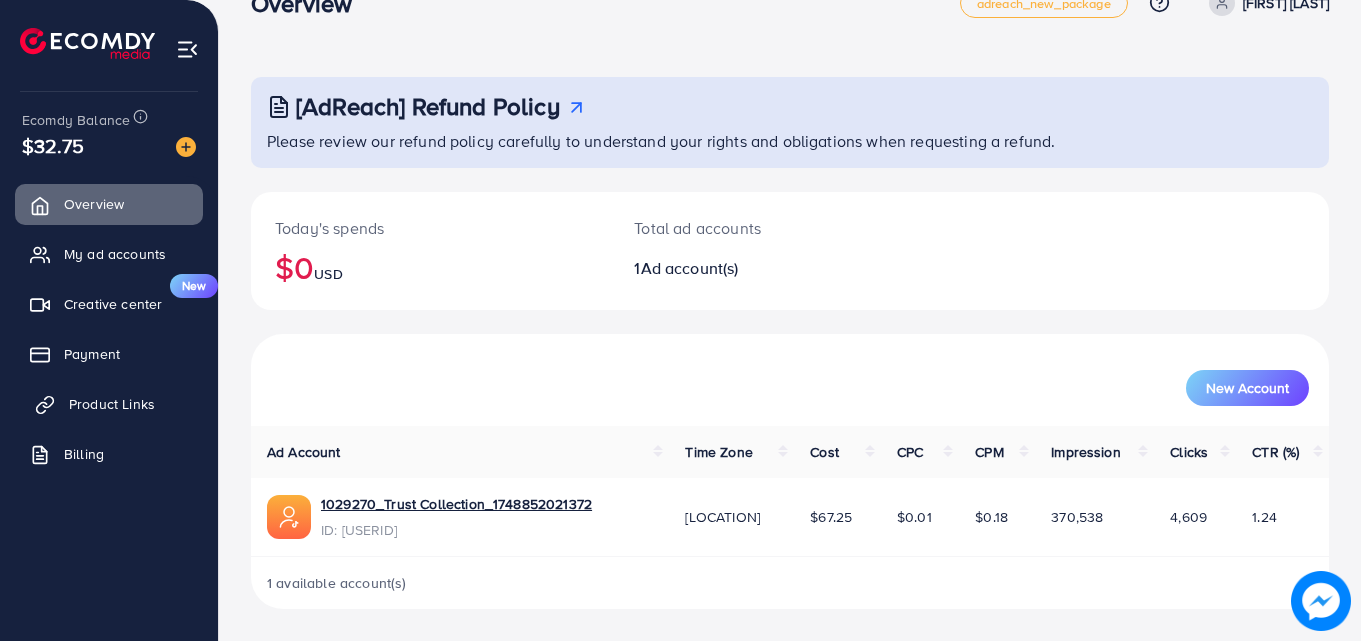click on "Product Links" at bounding box center (112, 404) 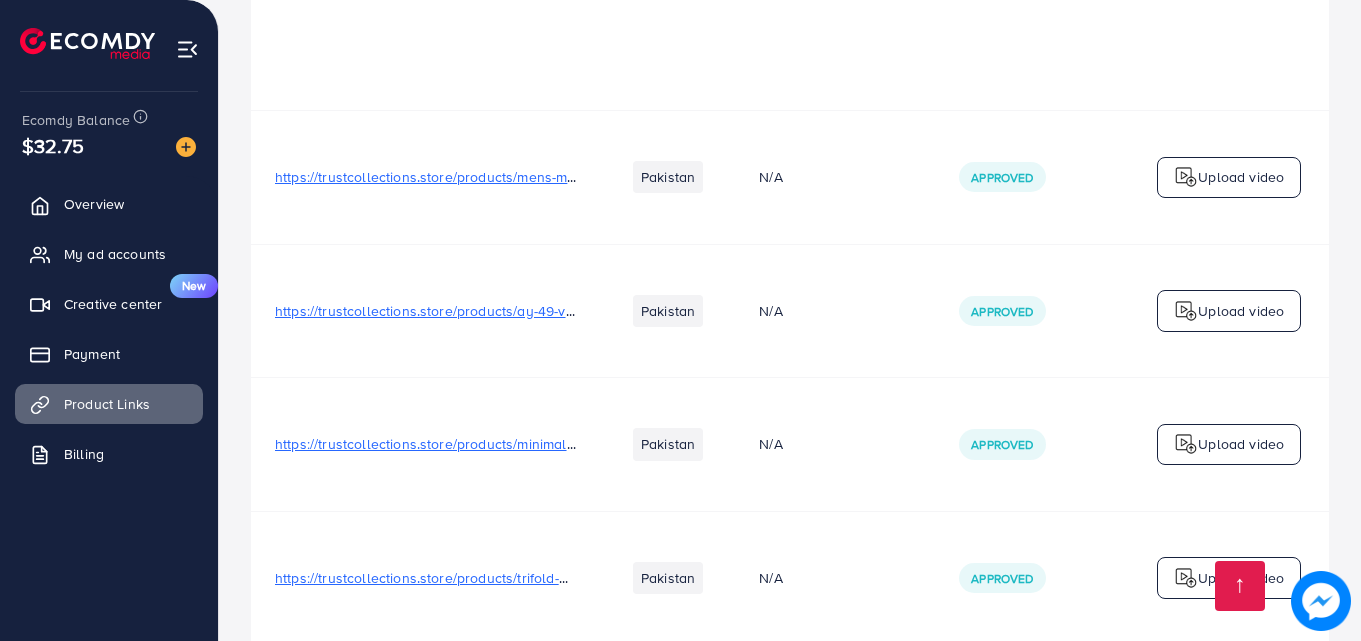scroll, scrollTop: 1031, scrollLeft: 0, axis: vertical 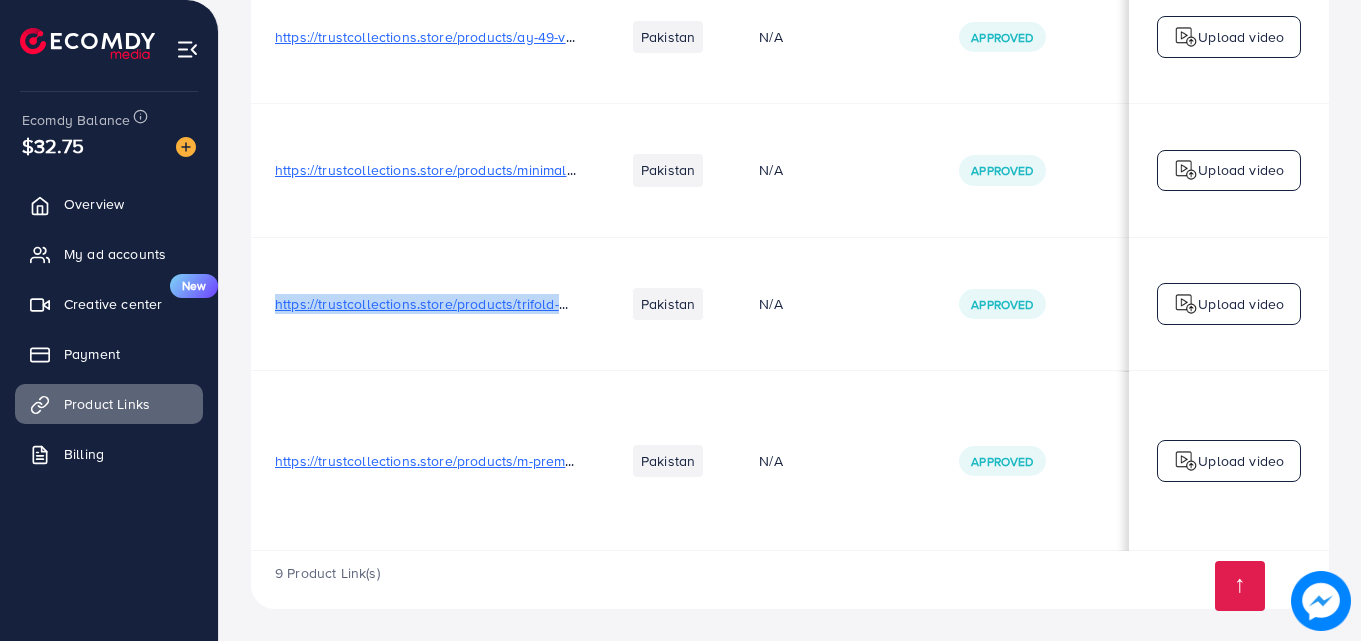 copy on "https://trustcollections.store/products/trifold-mens-premium-wallet" 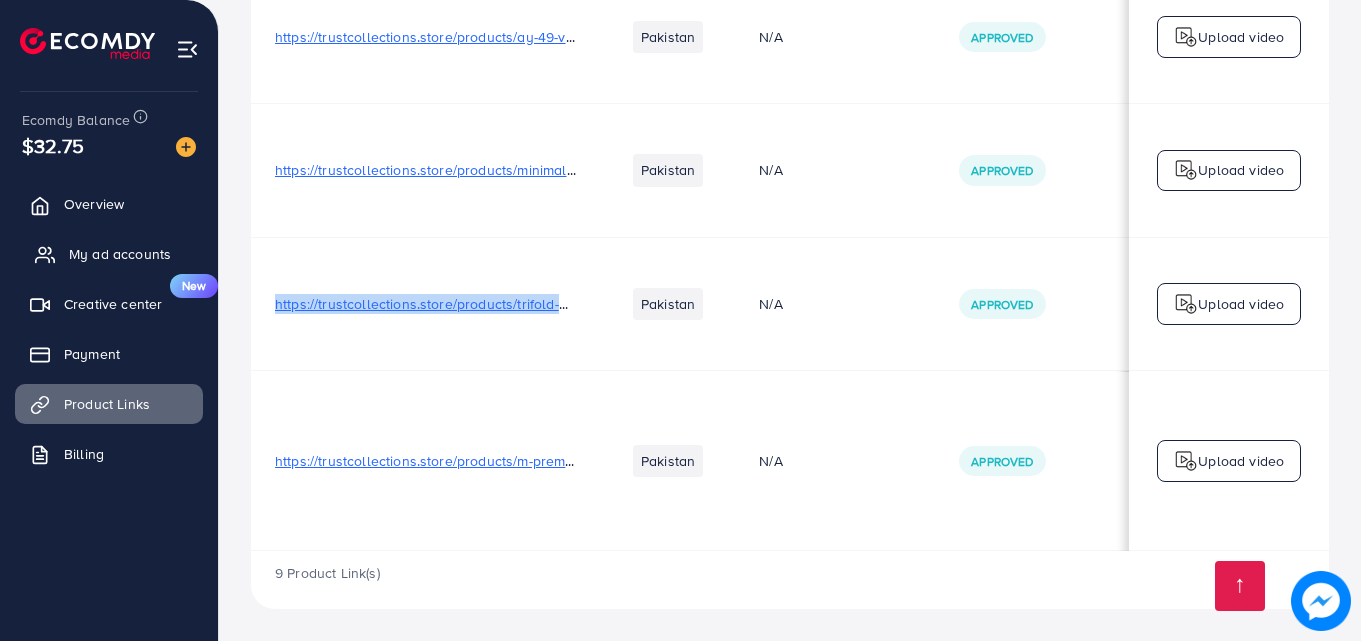 click on "My ad accounts" at bounding box center (109, 254) 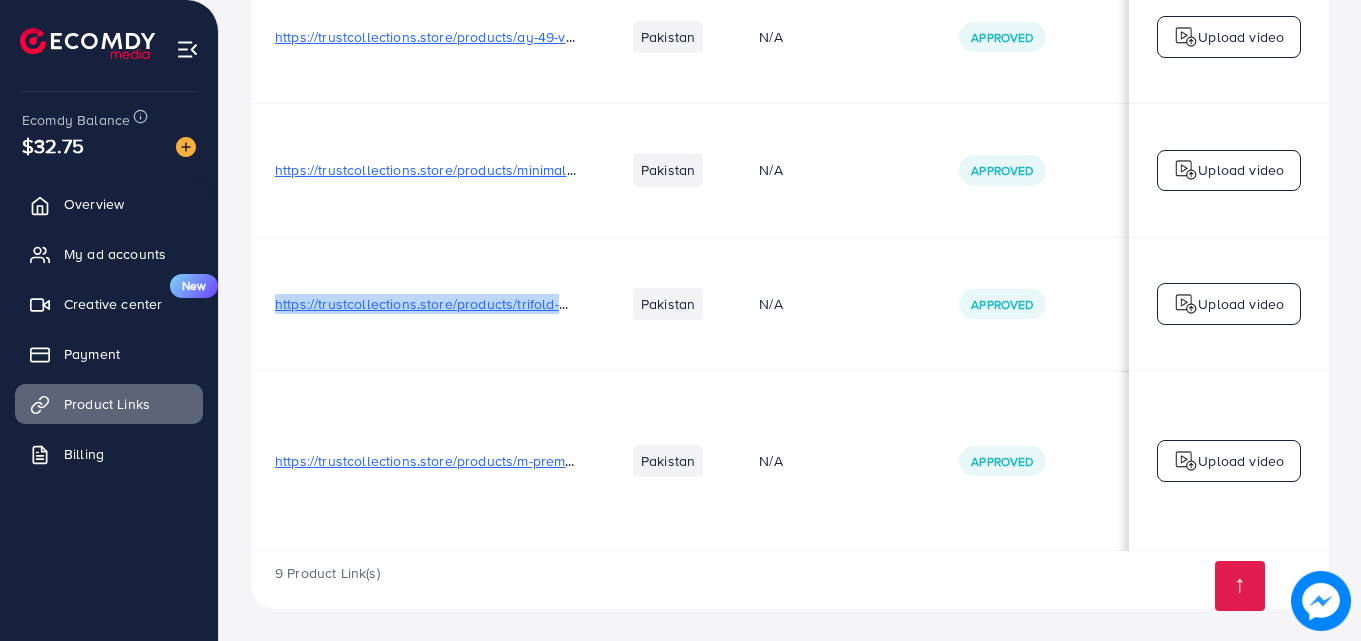 scroll, scrollTop: 0, scrollLeft: 0, axis: both 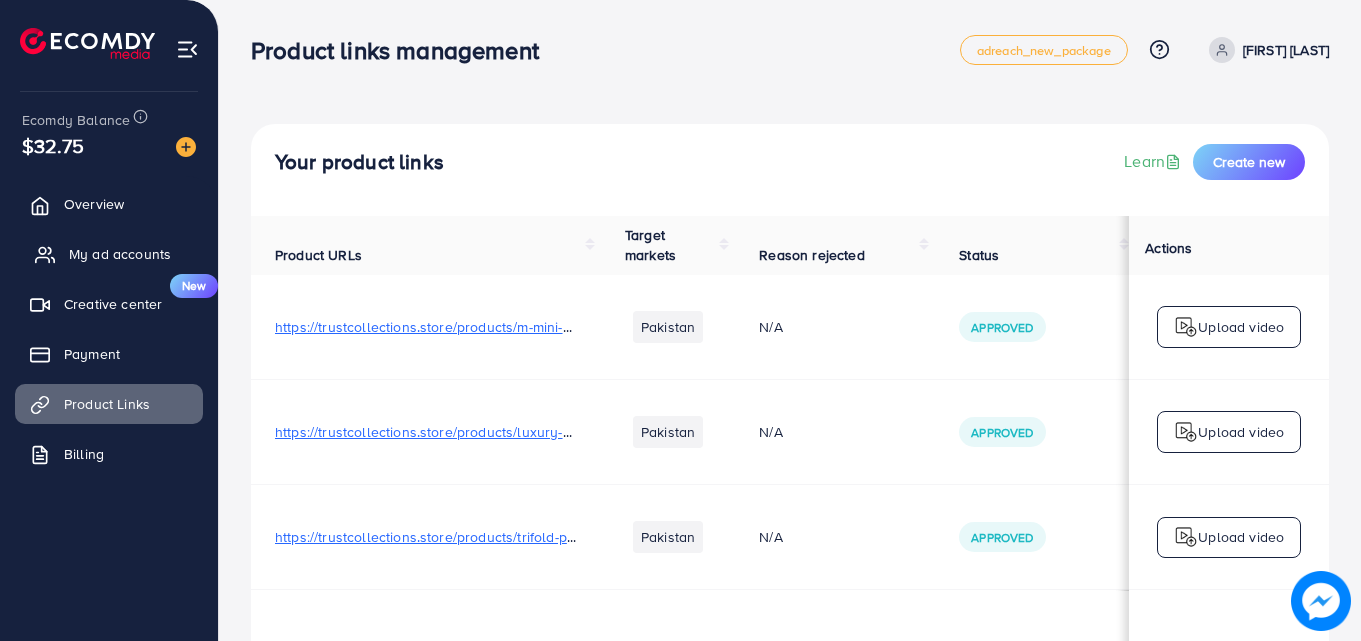 click on "My ad accounts" at bounding box center [120, 254] 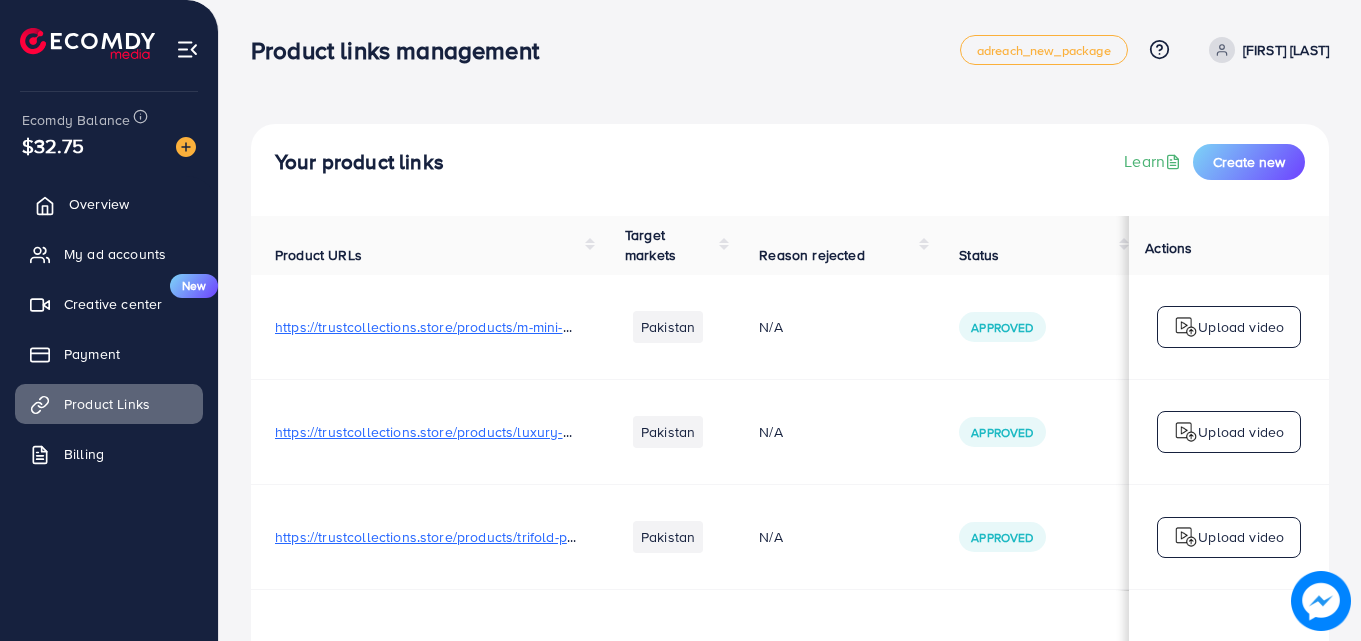 click on "Overview" at bounding box center (109, 204) 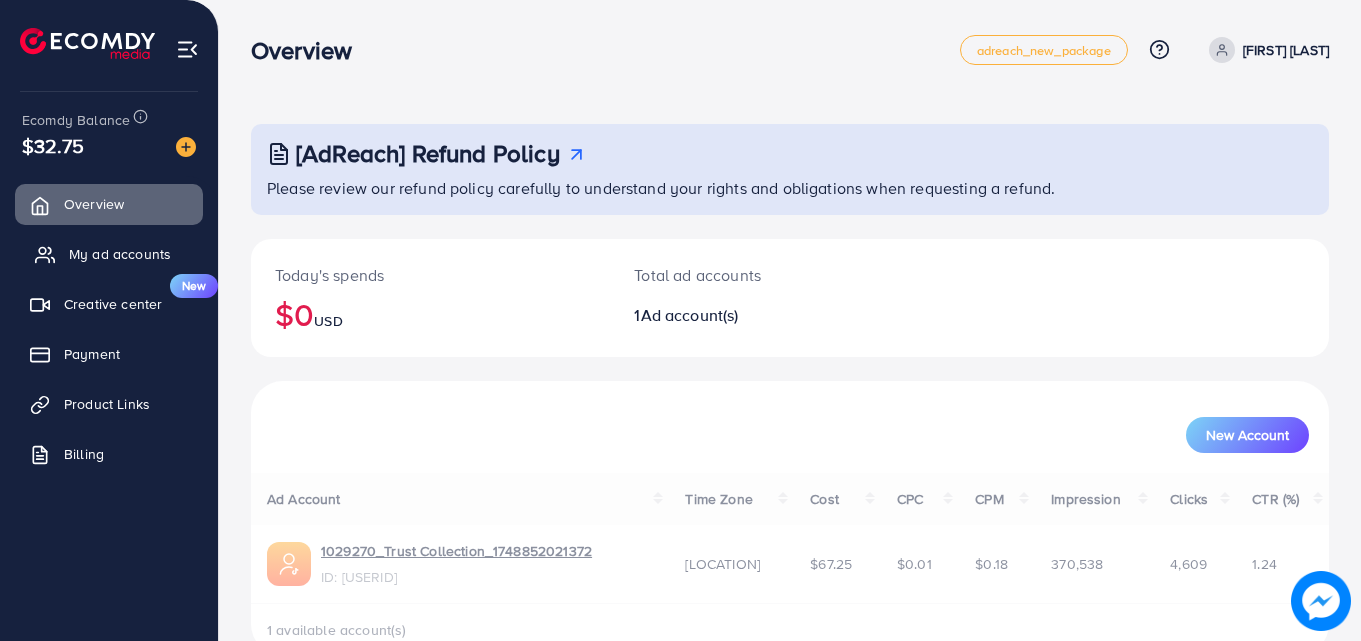click on "My ad accounts" at bounding box center (109, 254) 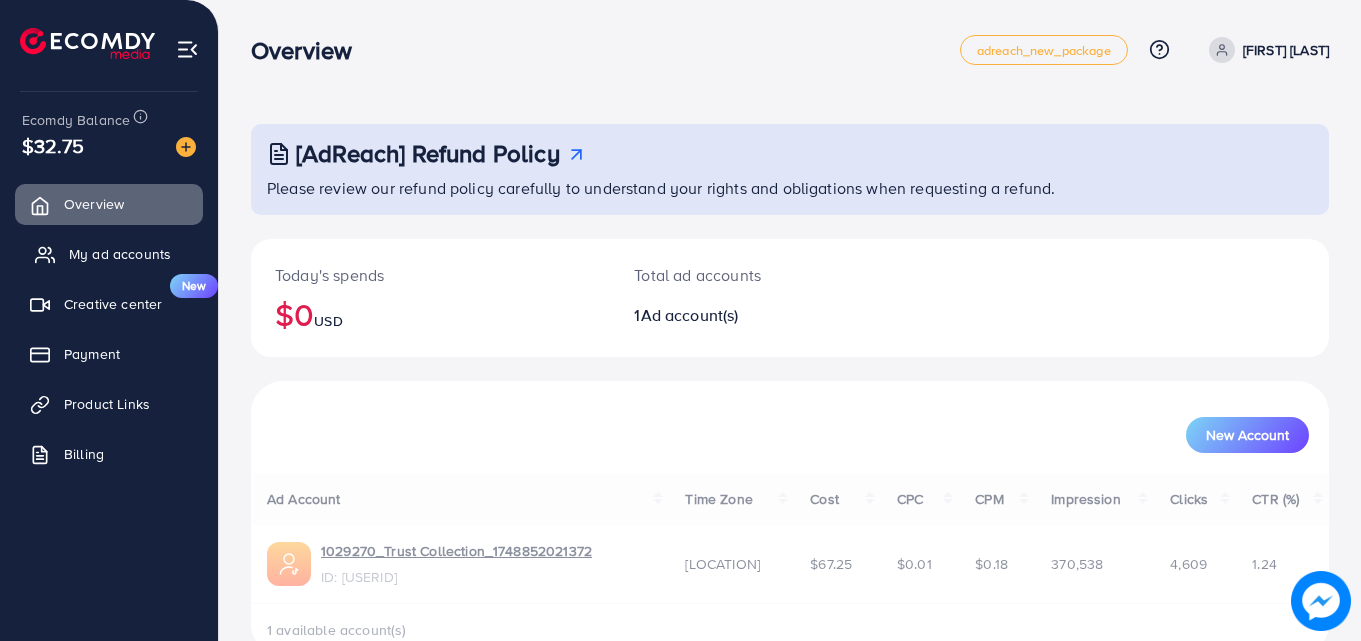click on "My ad accounts" at bounding box center (120, 254) 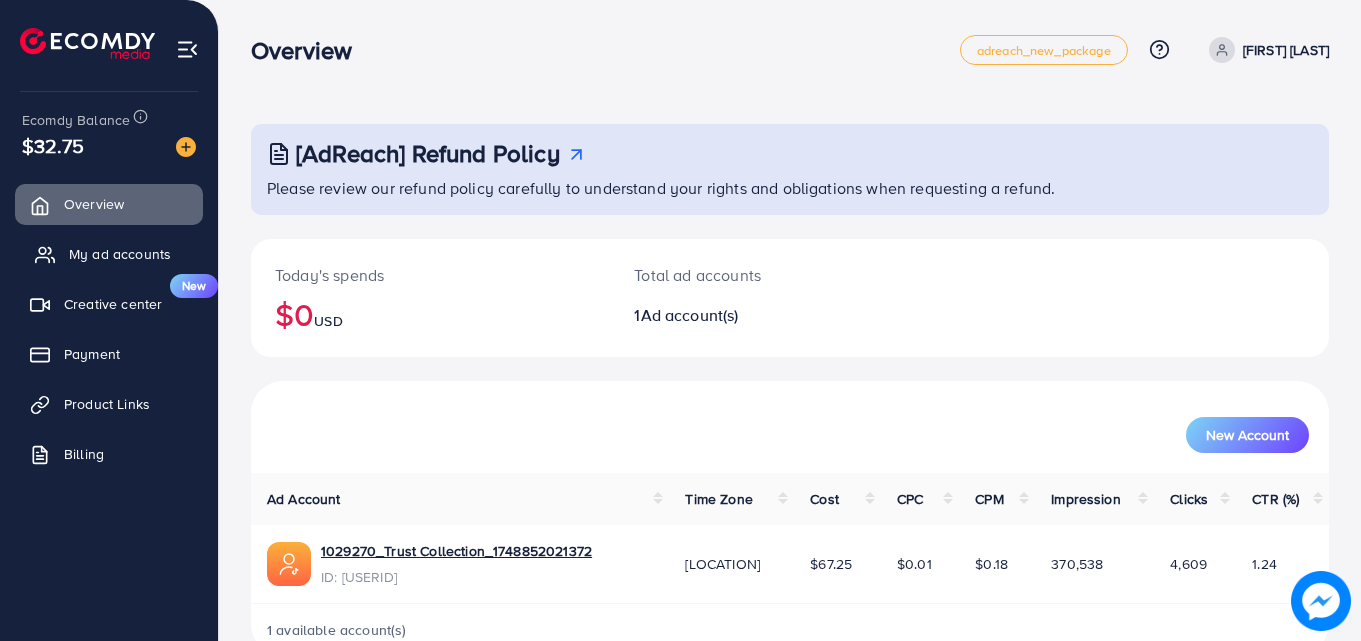 click on "My ad accounts" at bounding box center (120, 254) 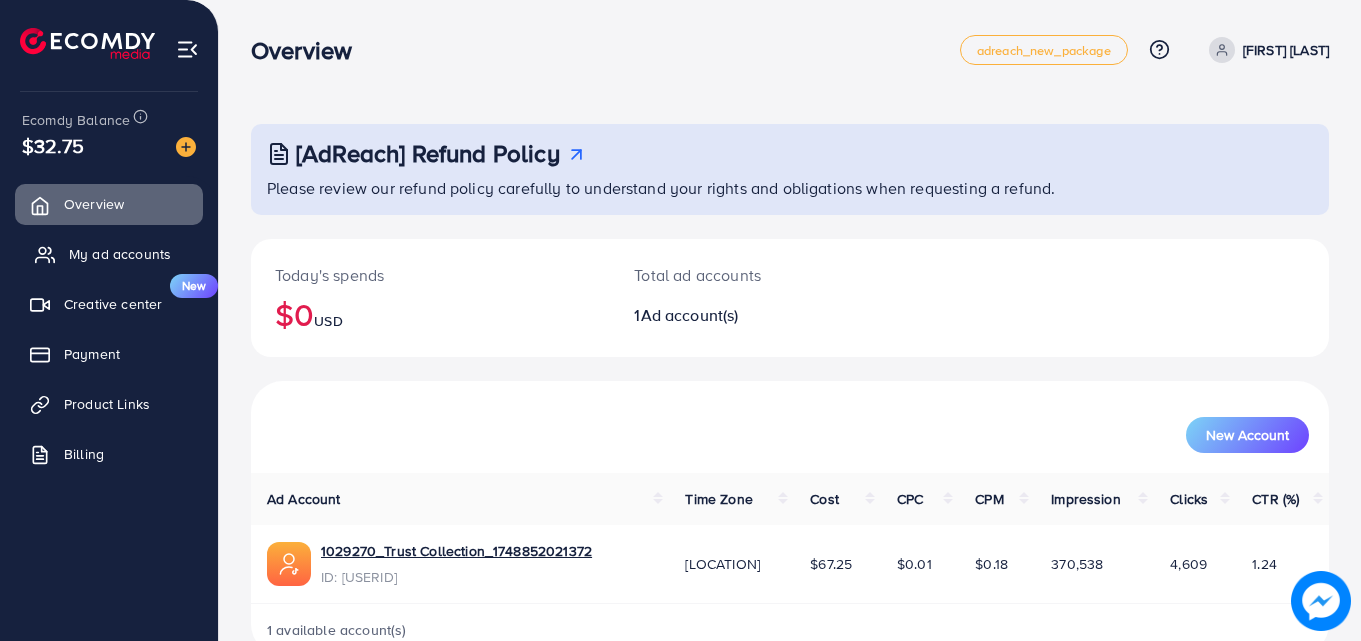 click on "My ad accounts" at bounding box center [120, 254] 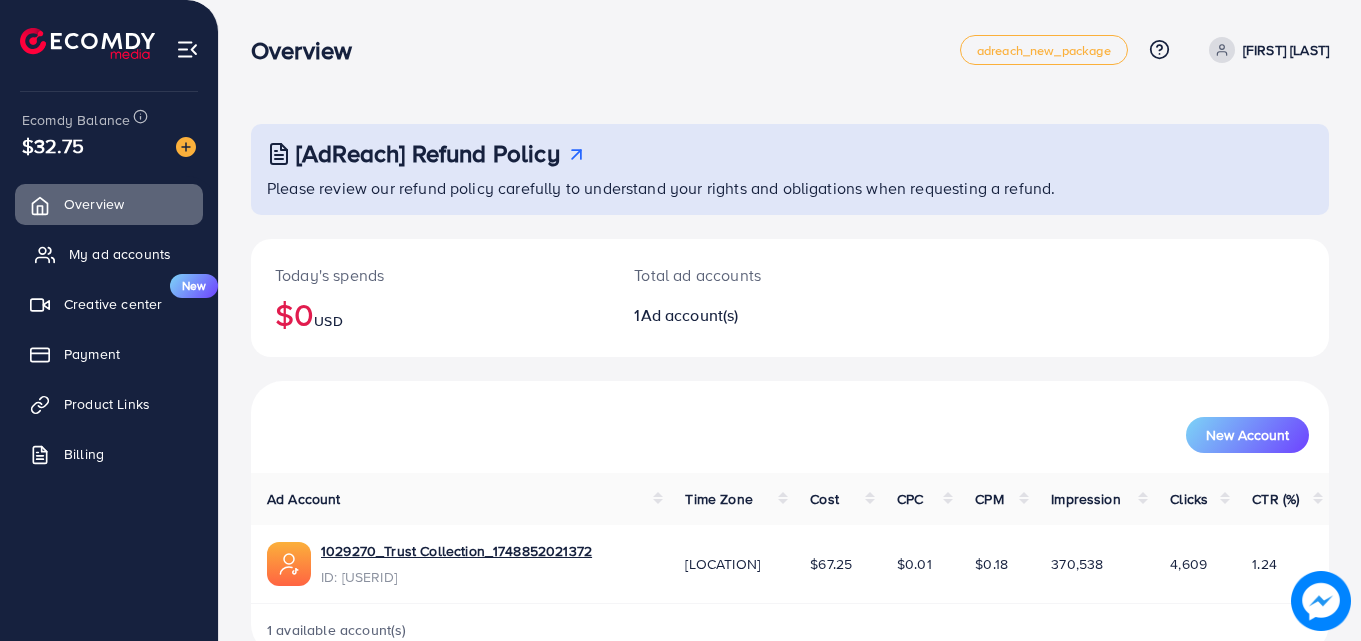 click on "My ad accounts" at bounding box center (120, 254) 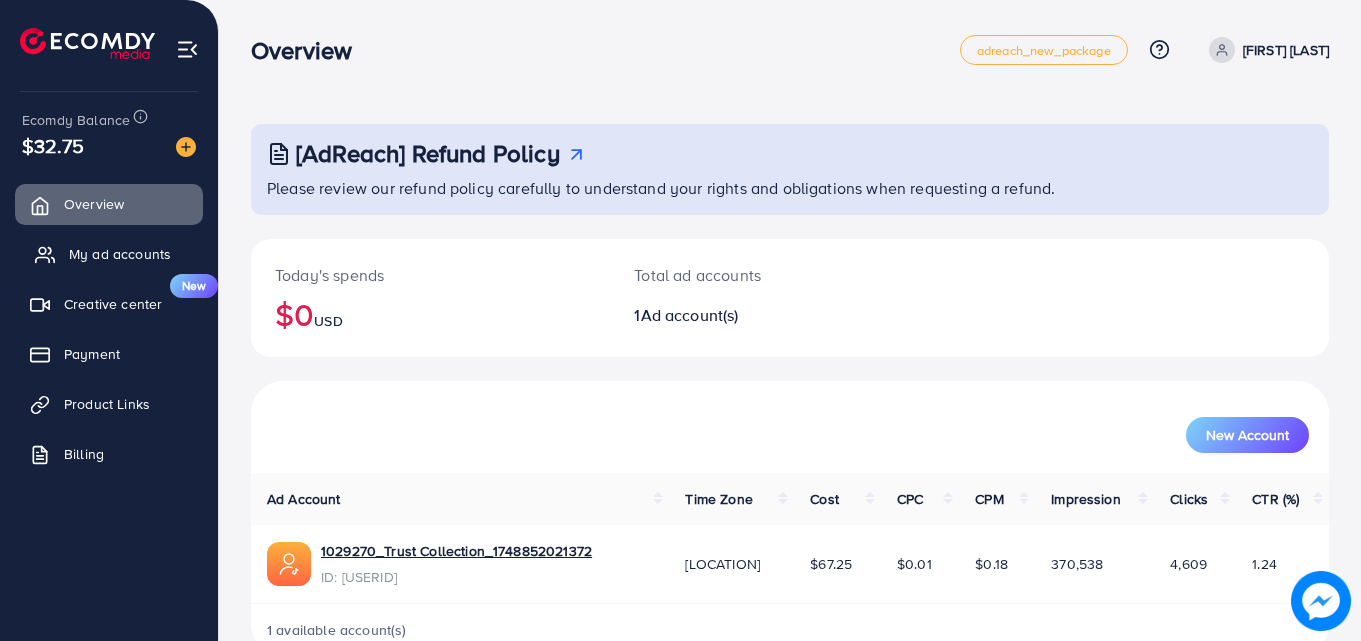 click on "My ad accounts" at bounding box center (120, 254) 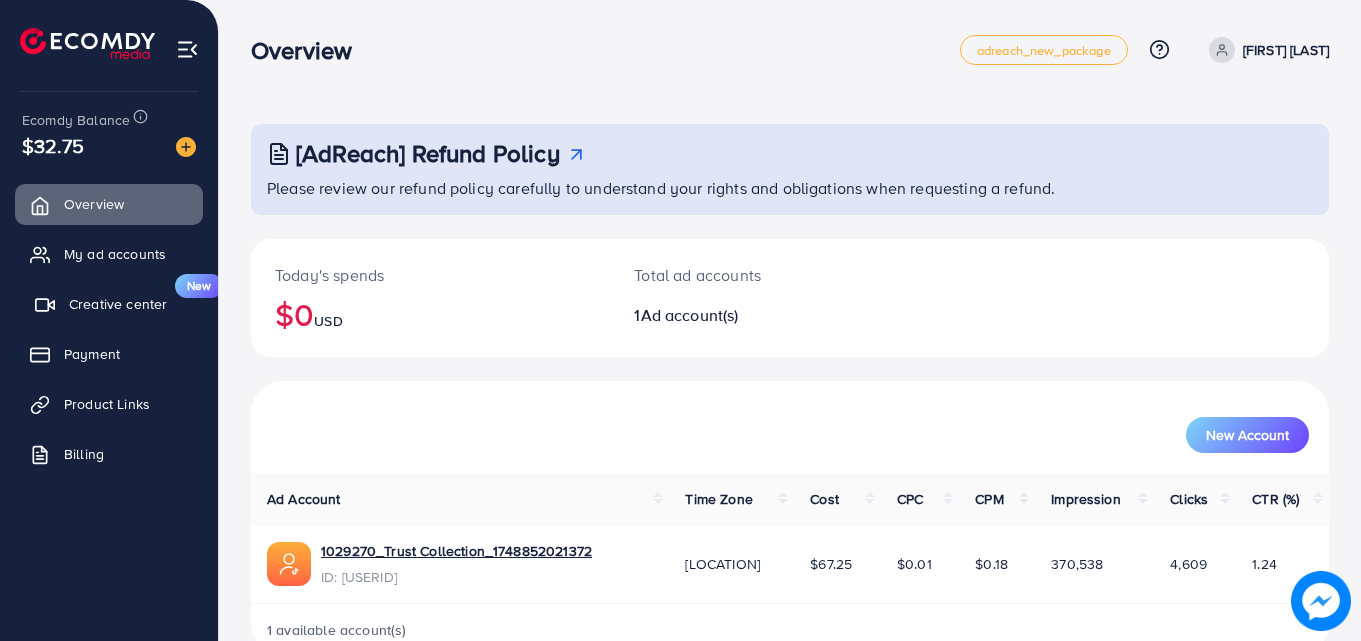 click on "Creative center" at bounding box center [118, 304] 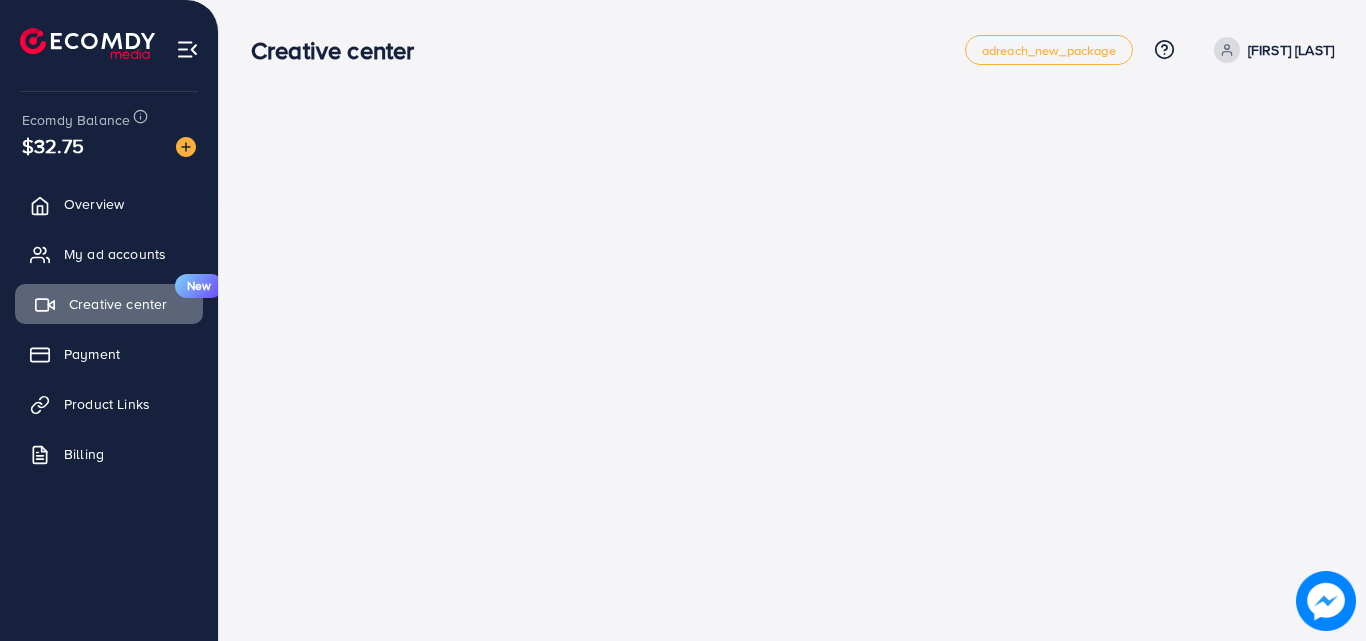 click on "Creative center" at bounding box center [118, 304] 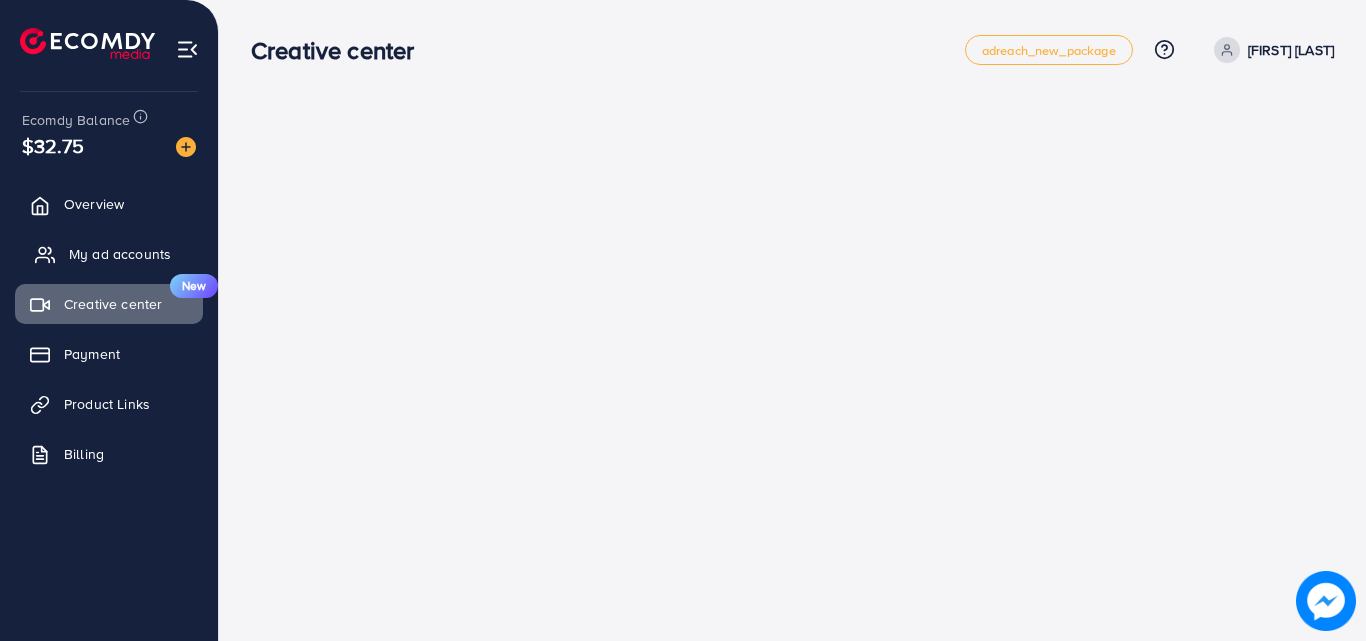 click on "My ad accounts" at bounding box center [120, 254] 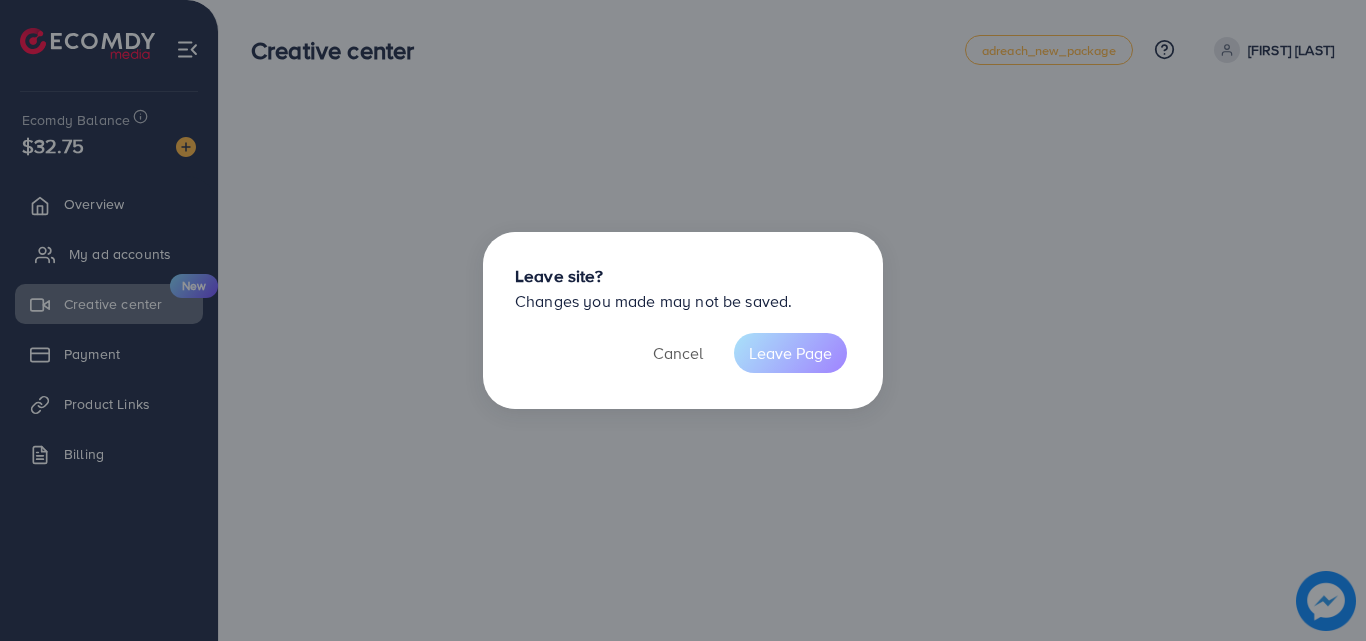 click on "Leave site? Changes you made may not be saved. Cancel Leave Page" at bounding box center [683, 320] 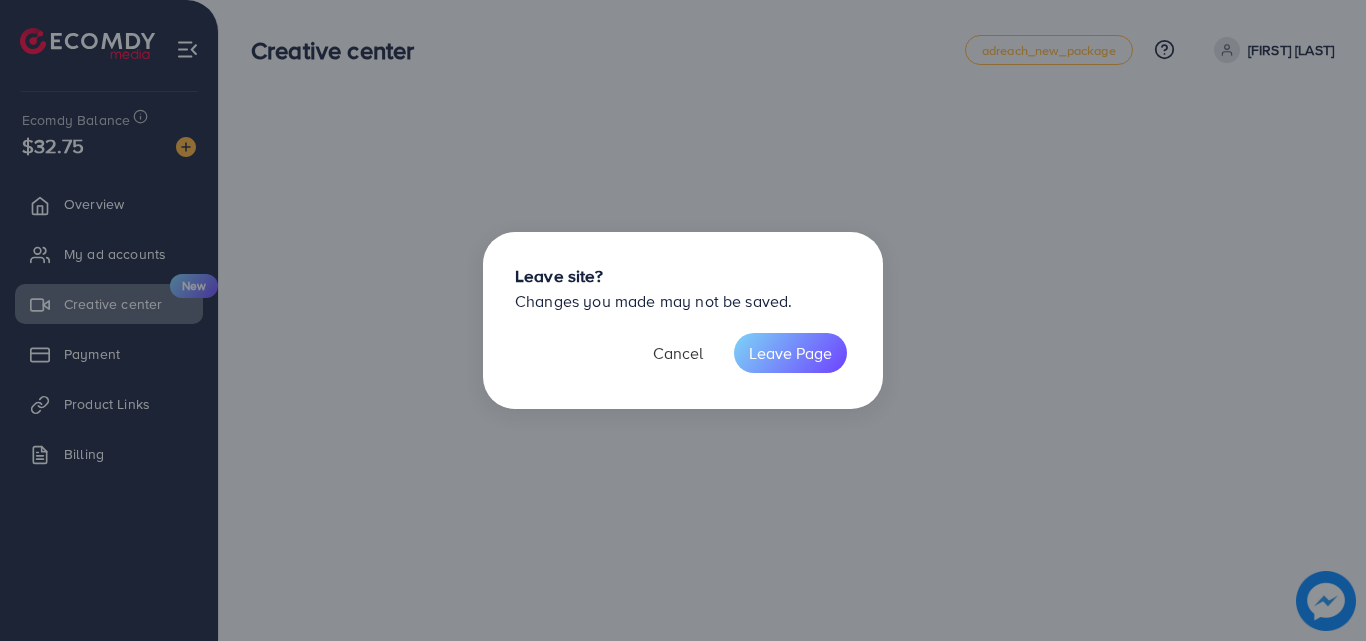 click on "Cancel" at bounding box center [678, 353] 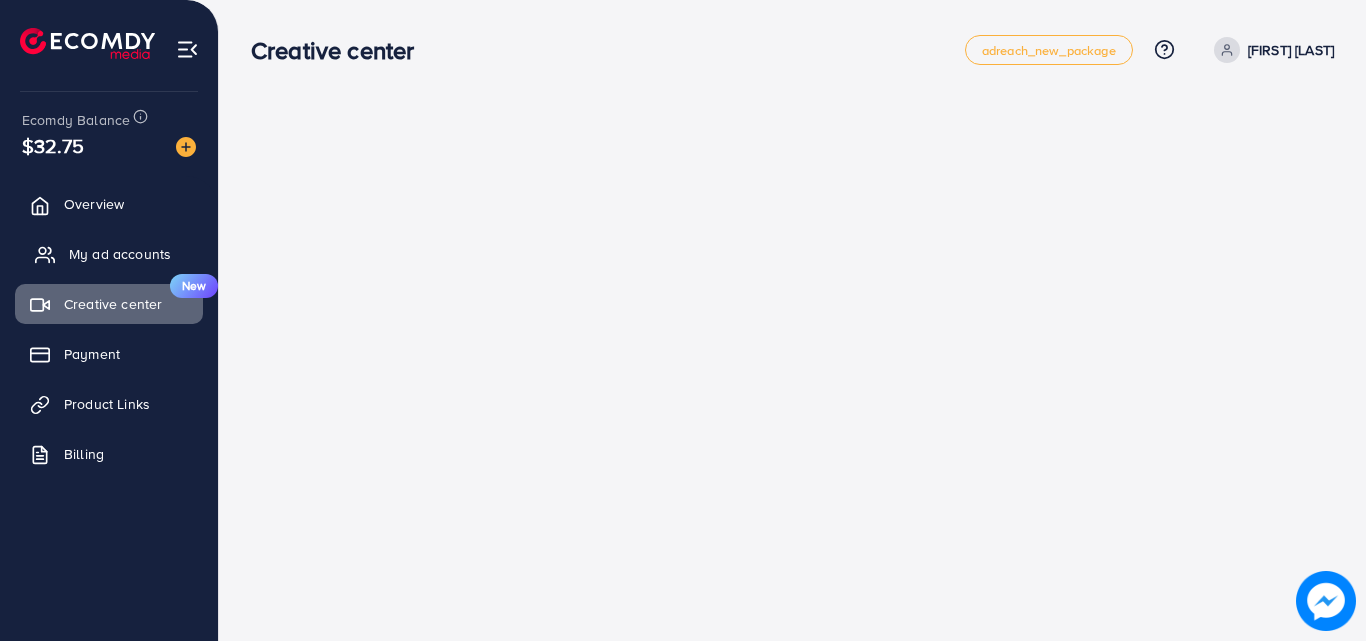 click on "My ad accounts" at bounding box center (120, 254) 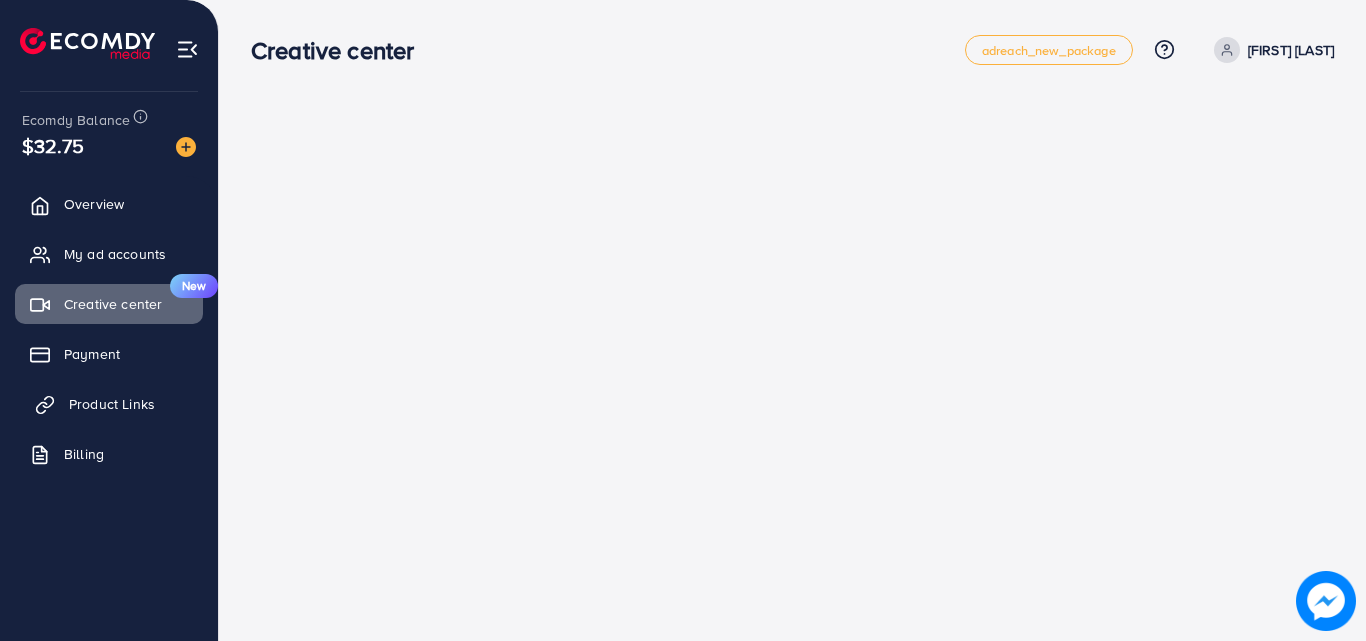 click on "Product Links" at bounding box center (112, 404) 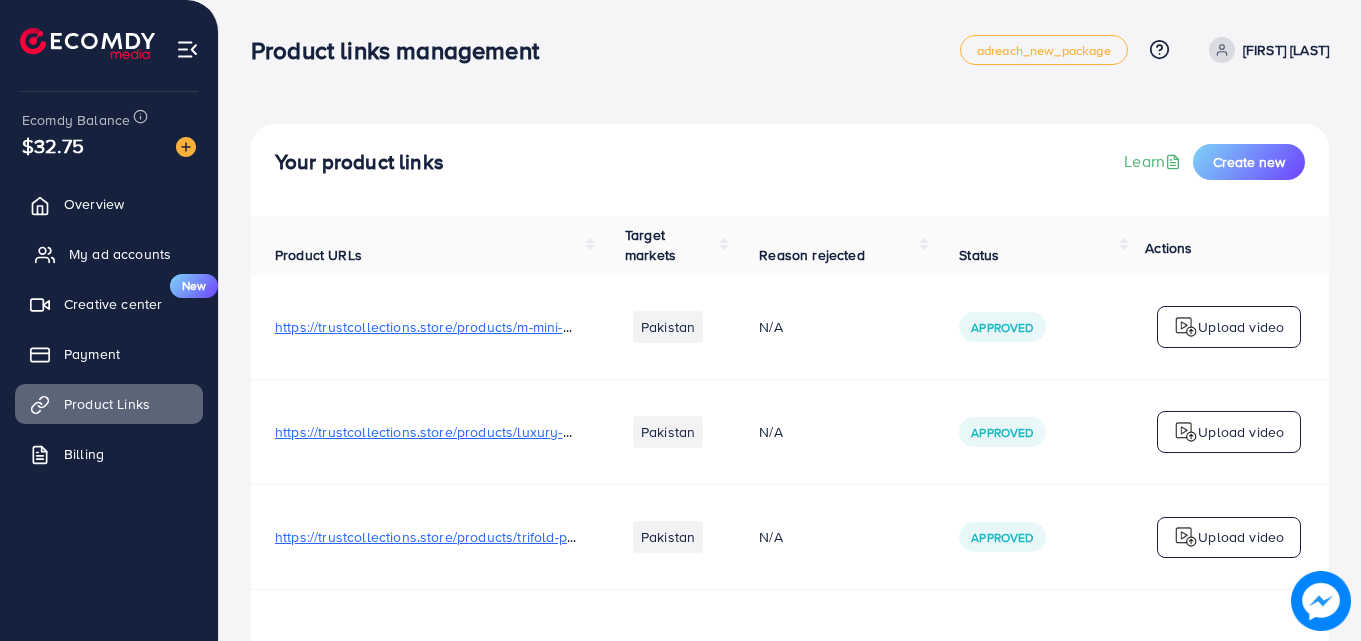 click on "My ad accounts" at bounding box center (120, 254) 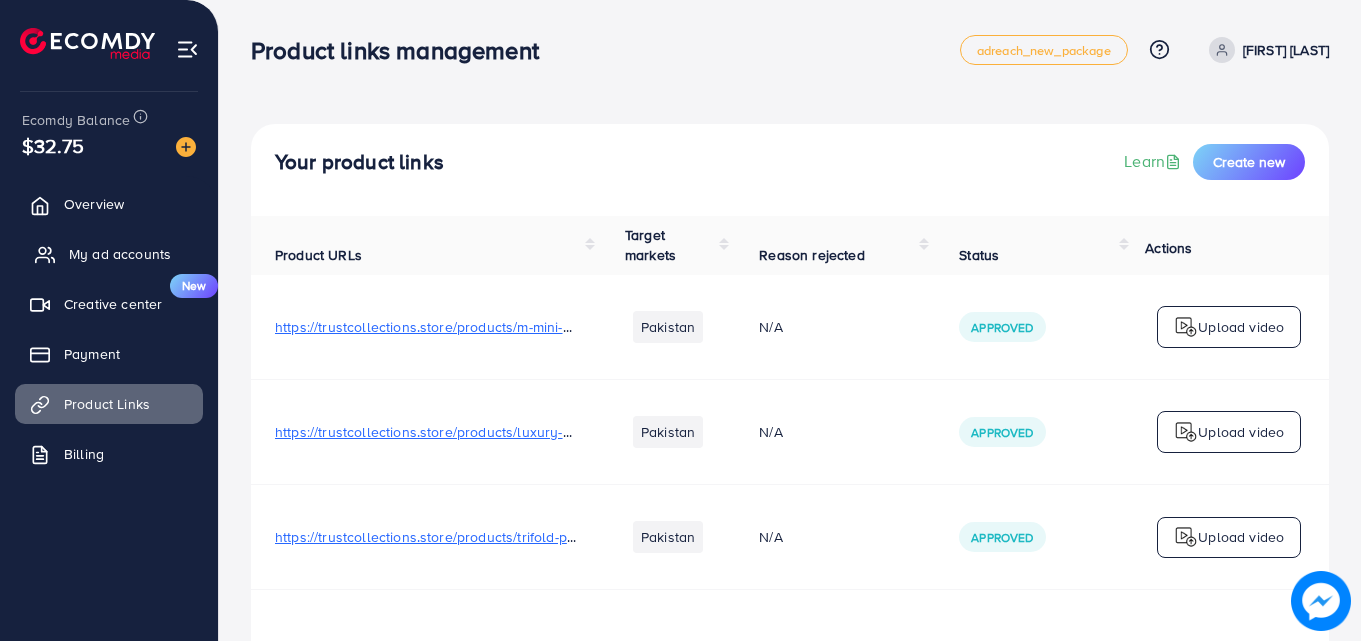 click on "My ad accounts" at bounding box center [120, 254] 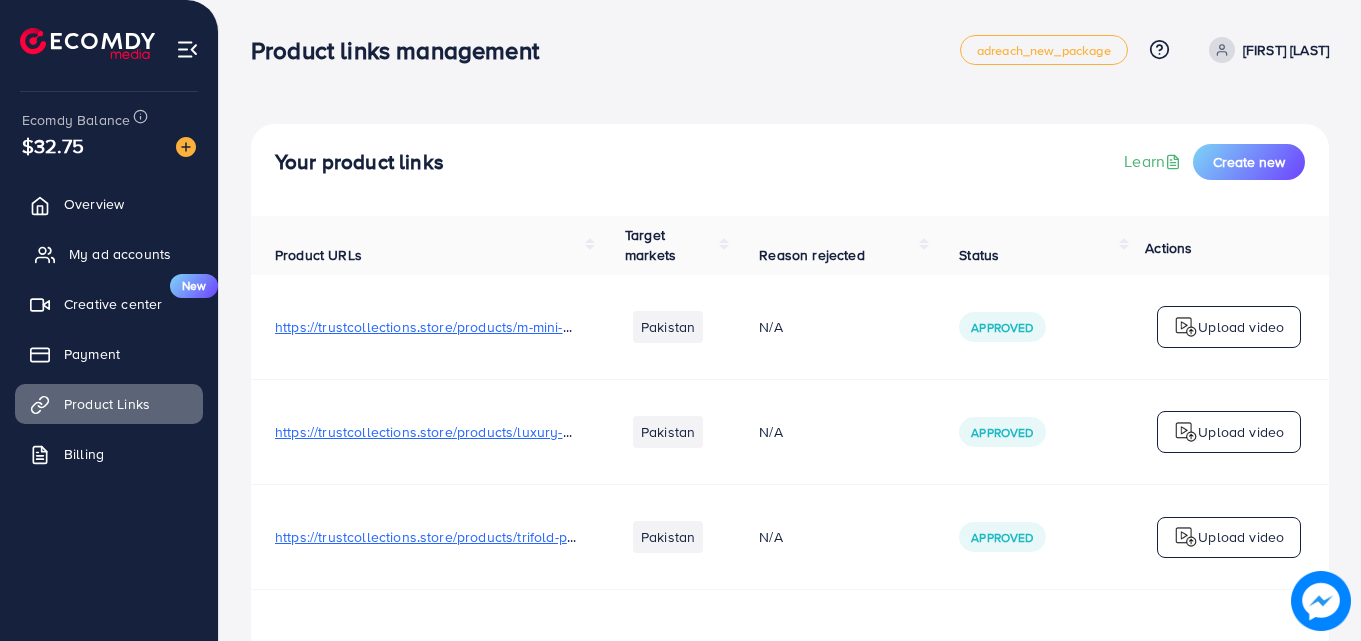 click on "My ad accounts" at bounding box center (120, 254) 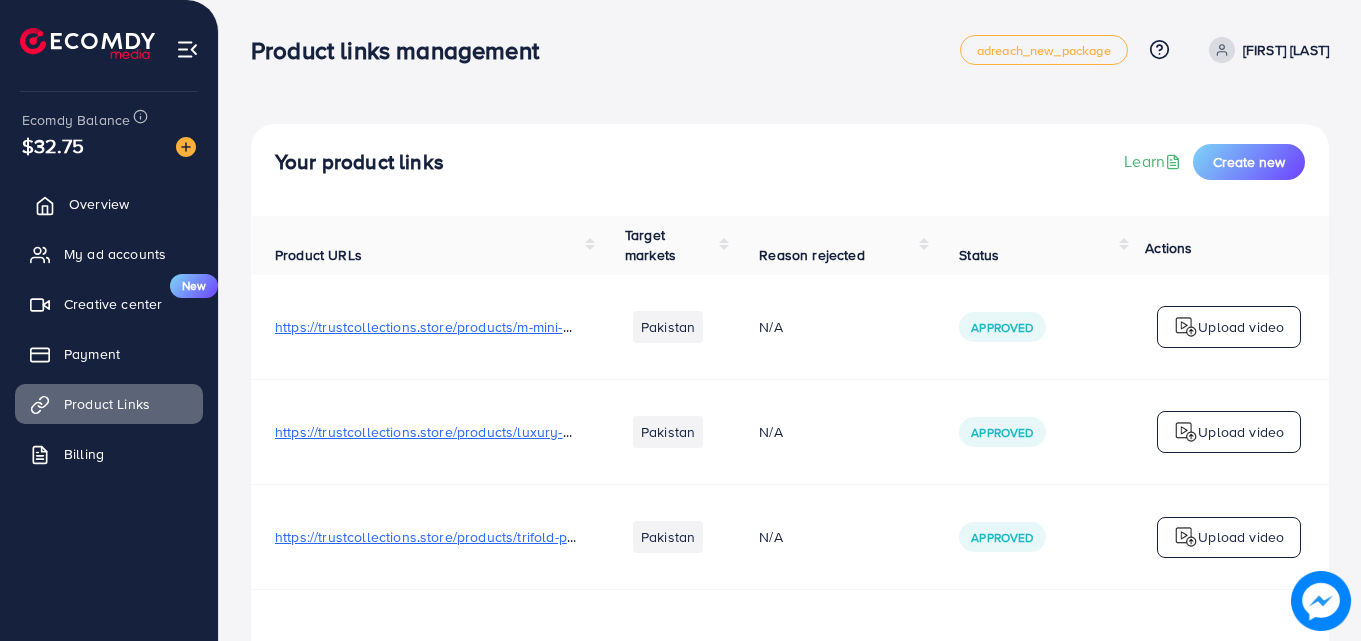 drag, startPoint x: 109, startPoint y: 251, endPoint x: 84, endPoint y: 193, distance: 63.15853 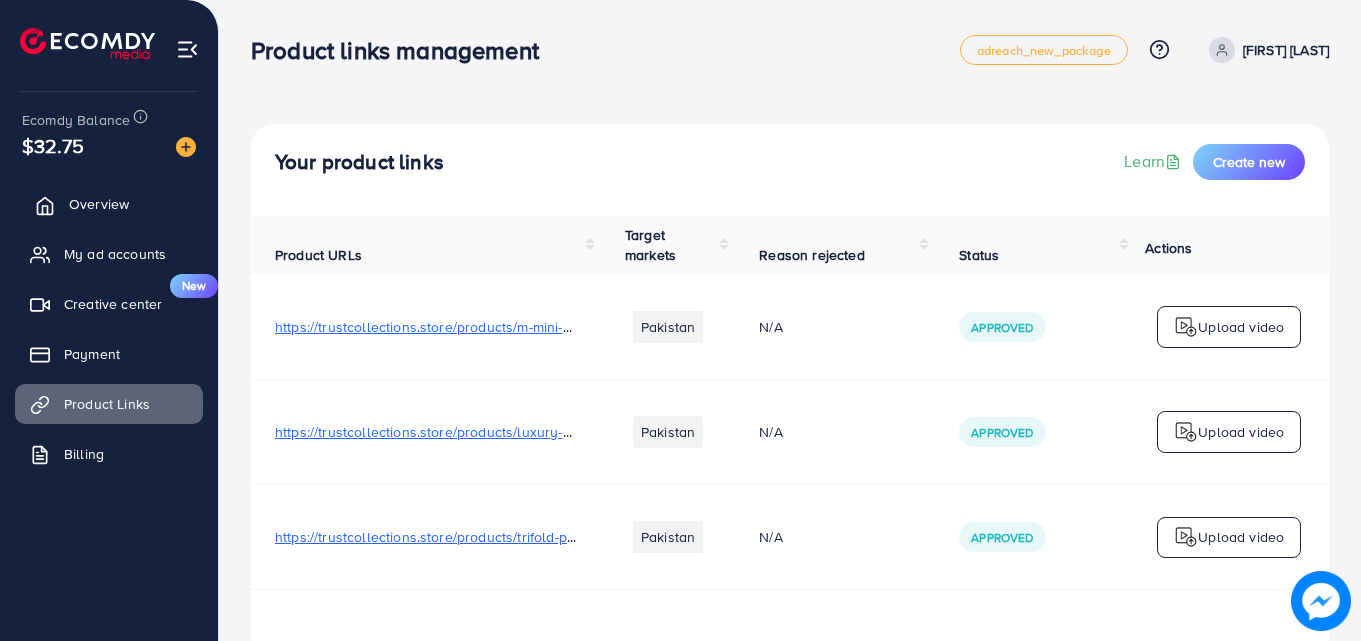 click on "Overview" at bounding box center [109, 204] 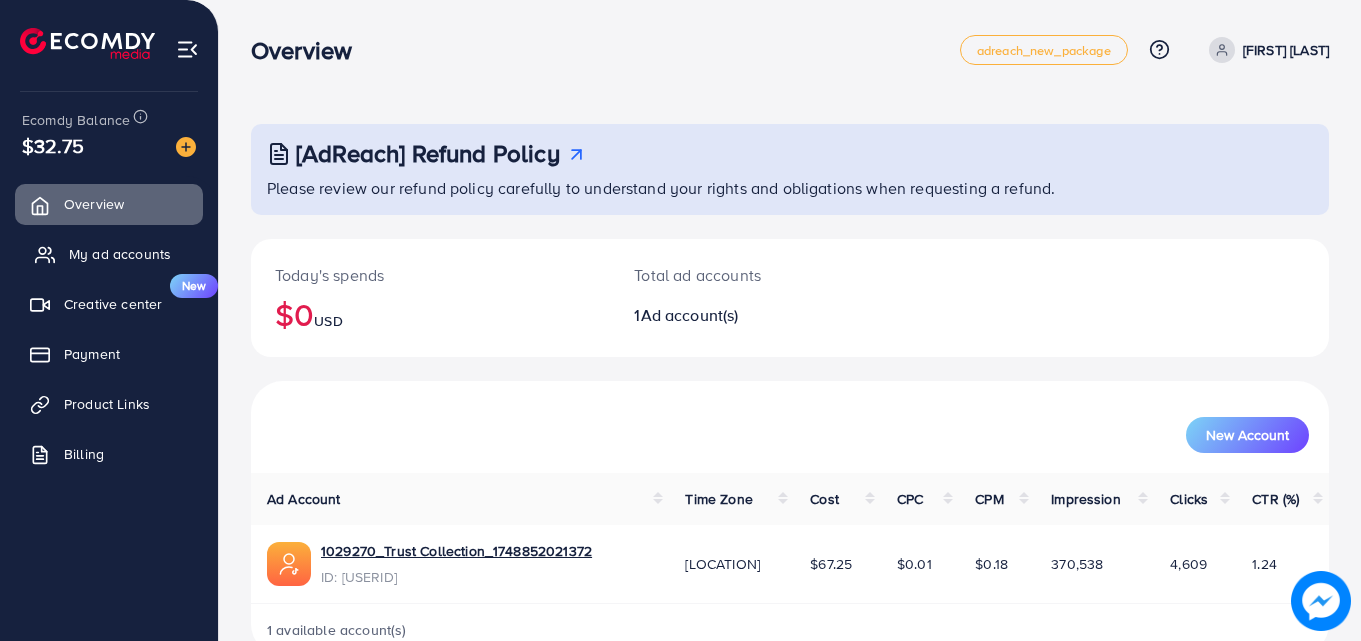 click on "My ad accounts" at bounding box center (109, 254) 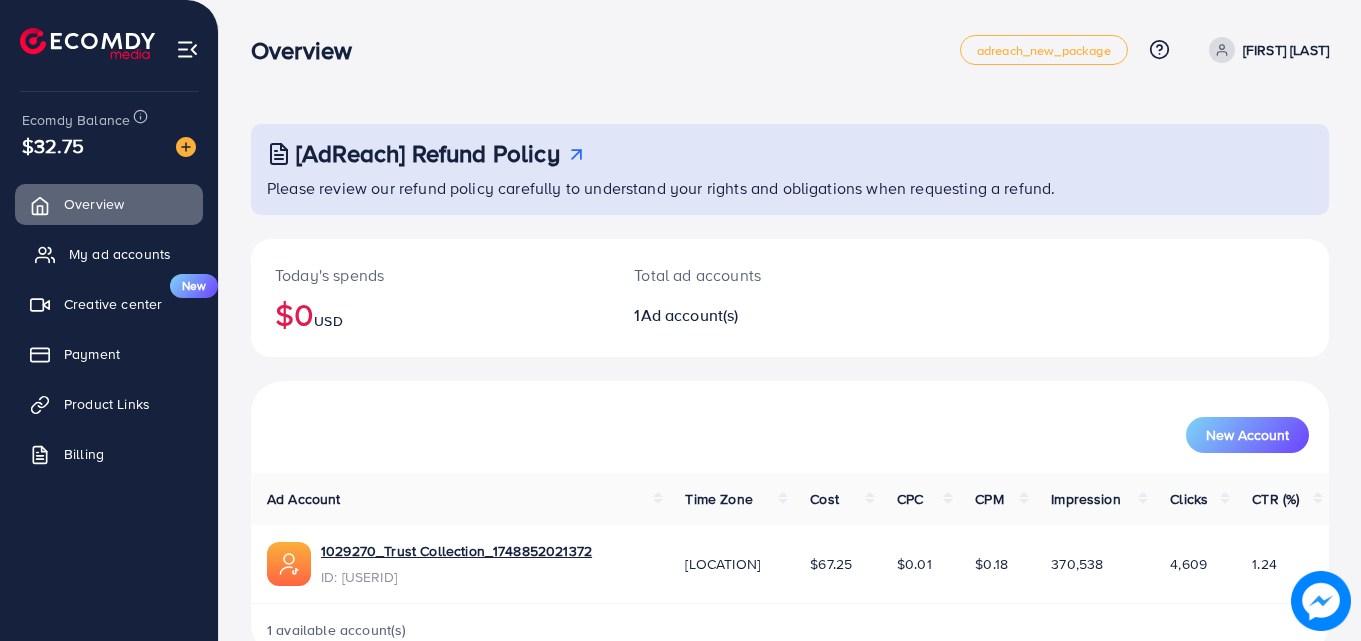 click on "My ad accounts" at bounding box center (109, 254) 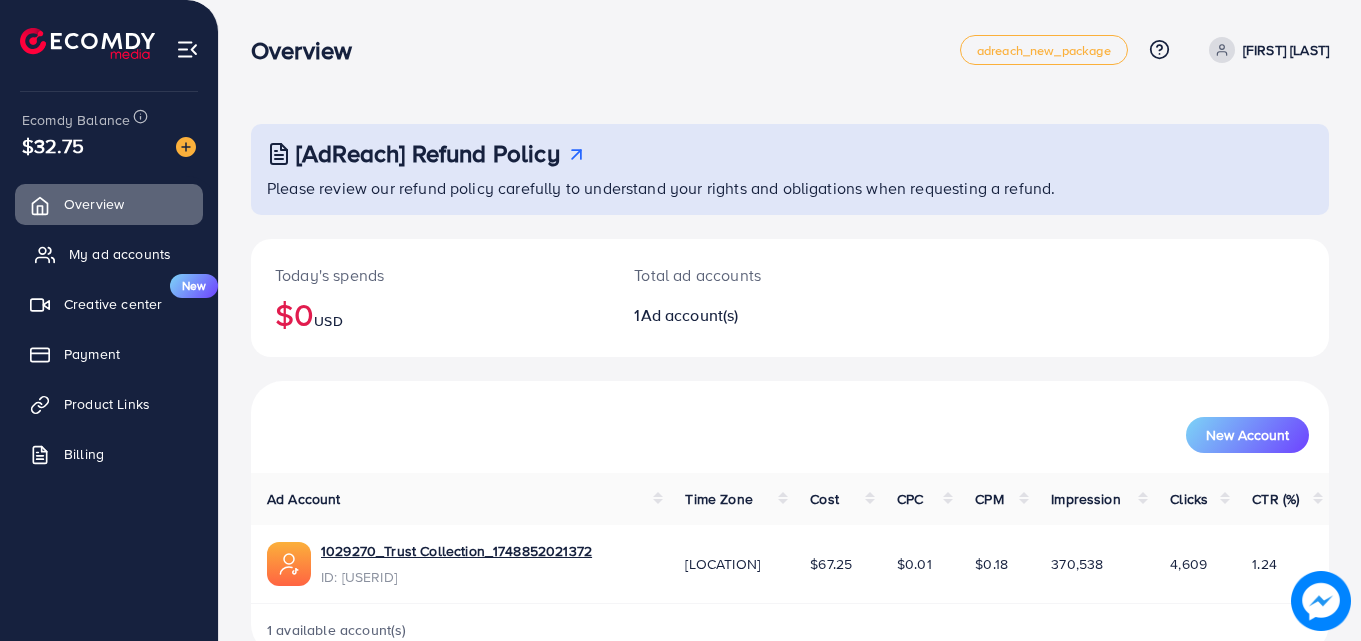 click on "My ad accounts" at bounding box center (120, 254) 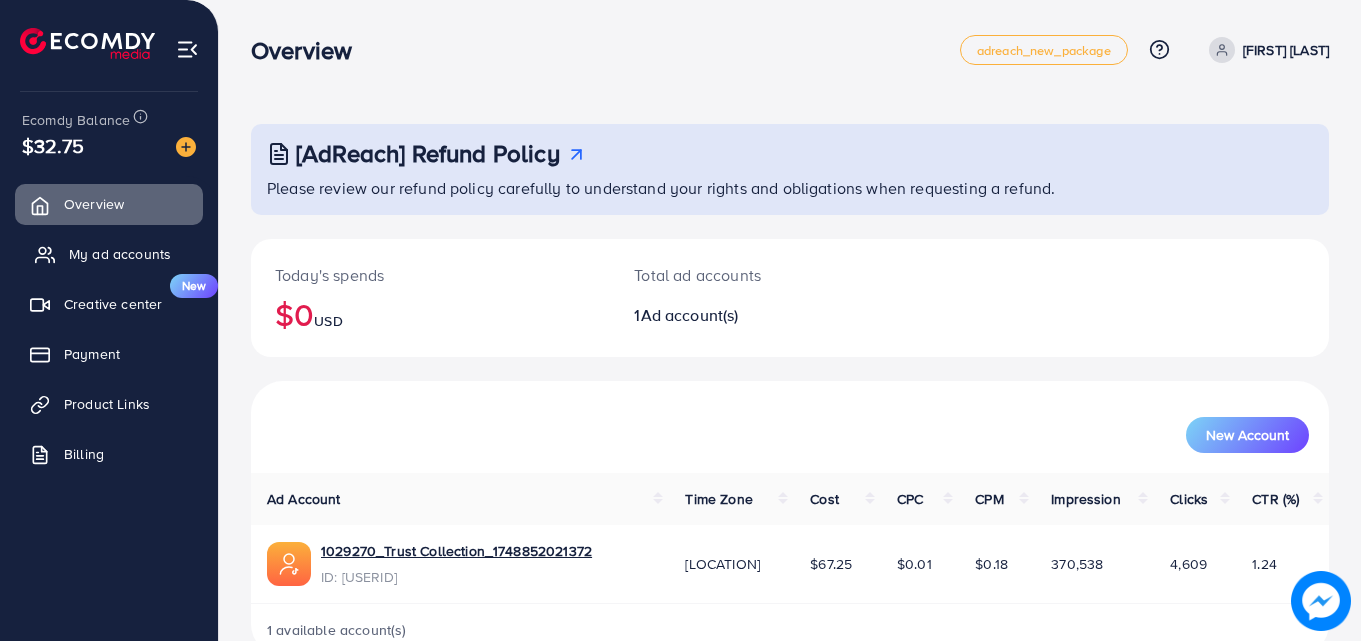 click on "My ad accounts" at bounding box center [120, 254] 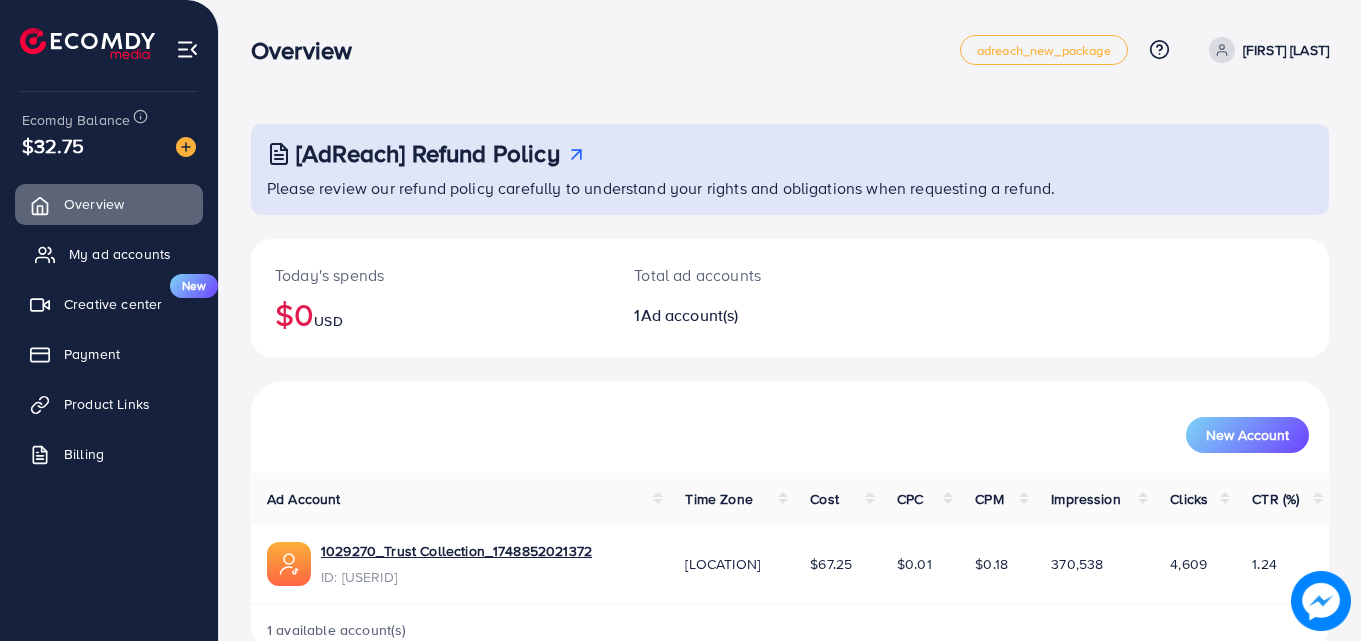 click on "My ad accounts" at bounding box center (120, 254) 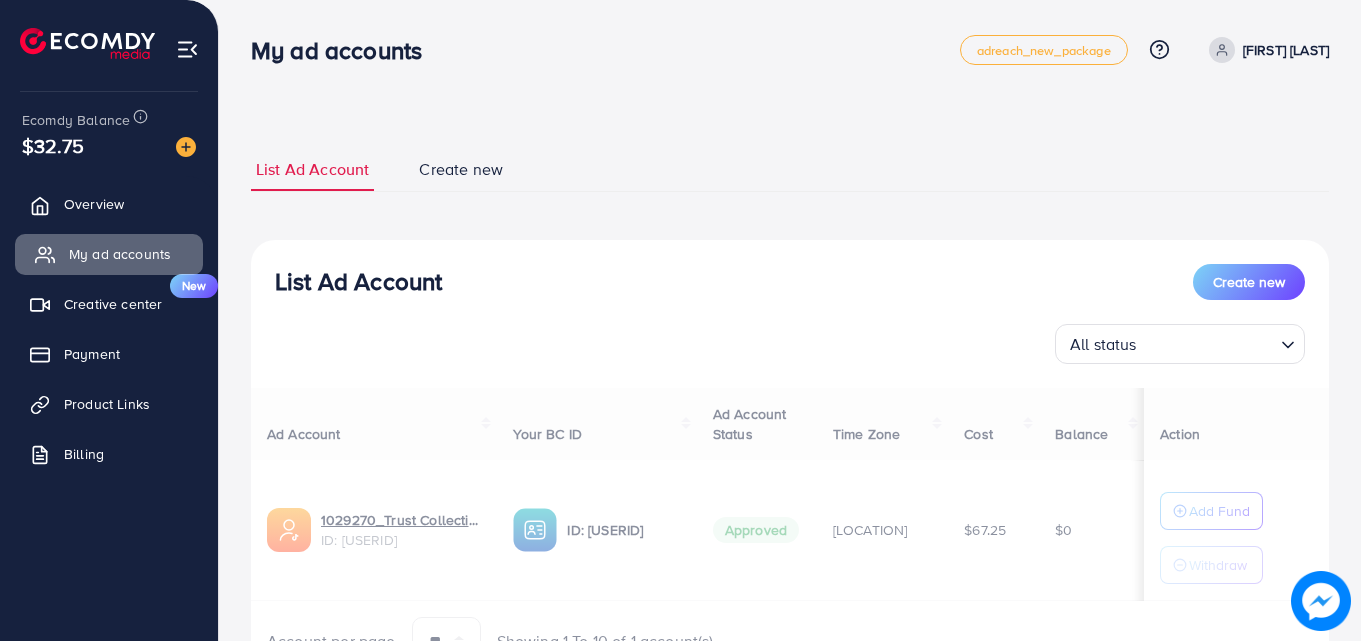 click on "My ad accounts" at bounding box center (120, 254) 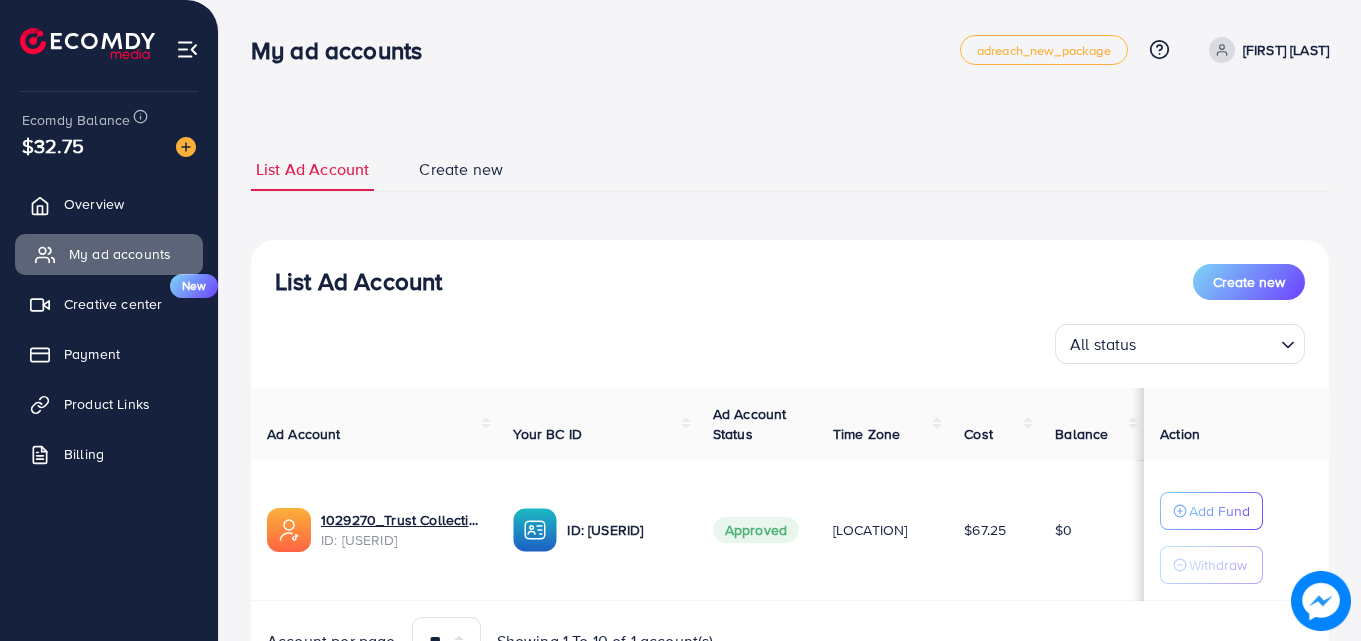 click on "My ad accounts" at bounding box center (120, 254) 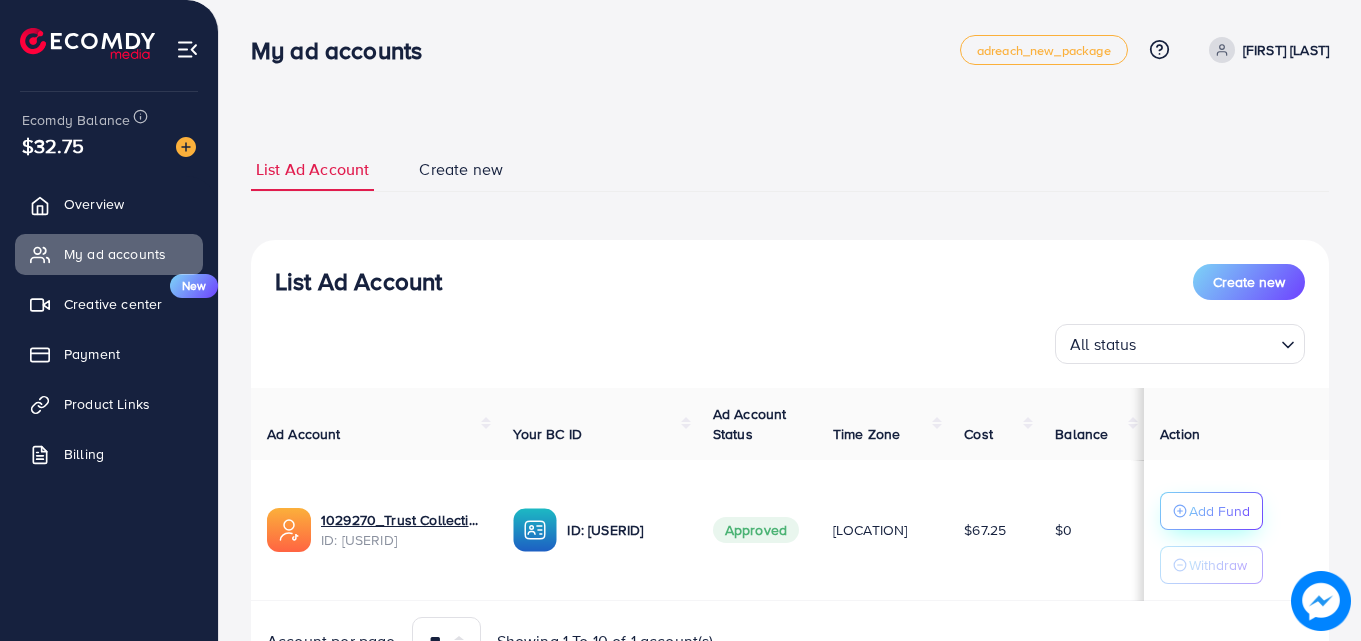 click on "Add Fund" at bounding box center [1219, 511] 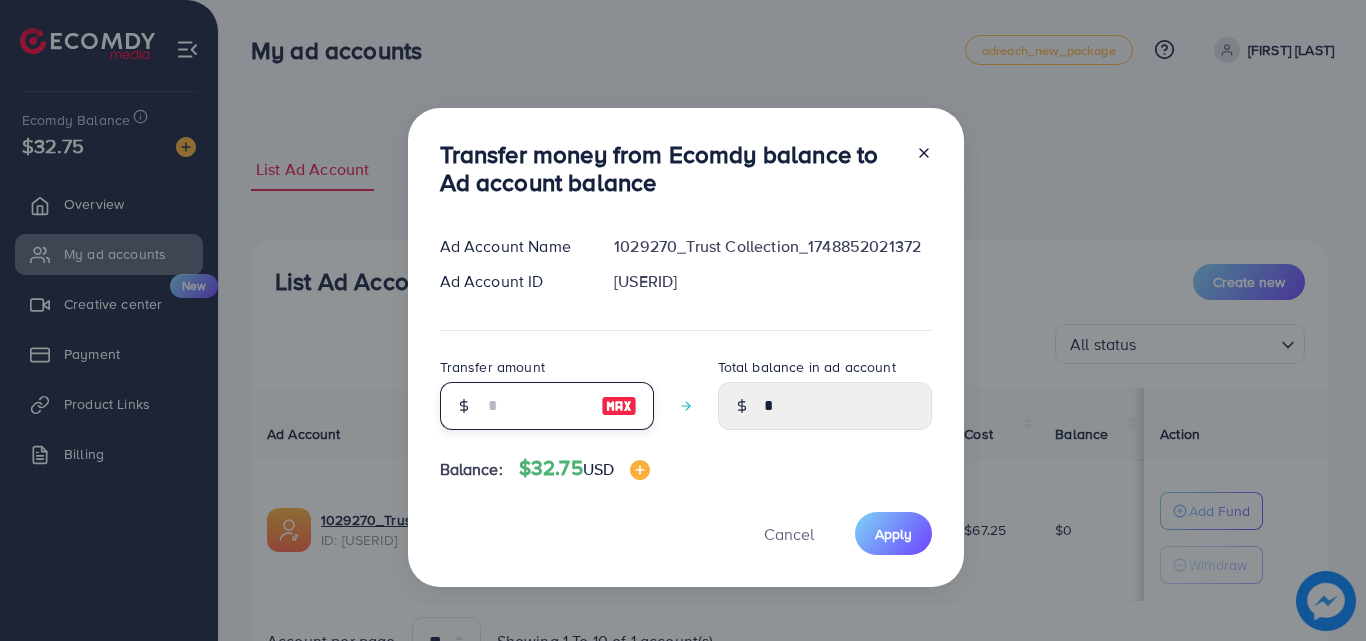click at bounding box center [536, 406] 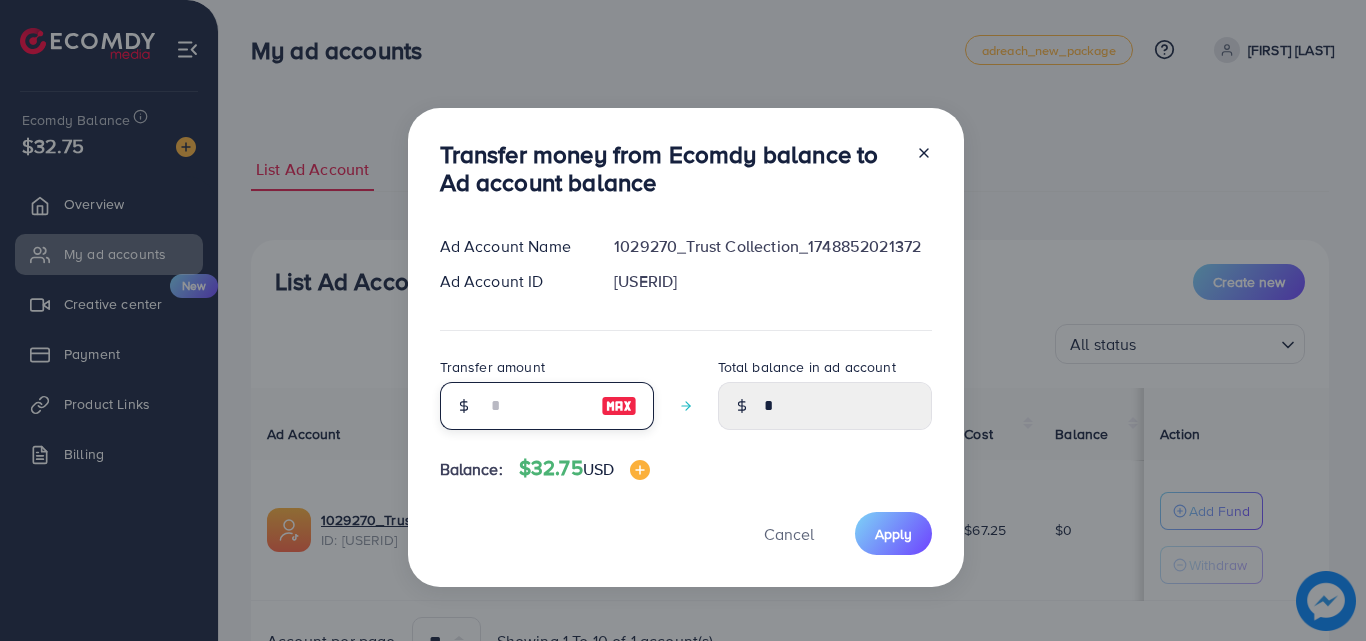 type on "*" 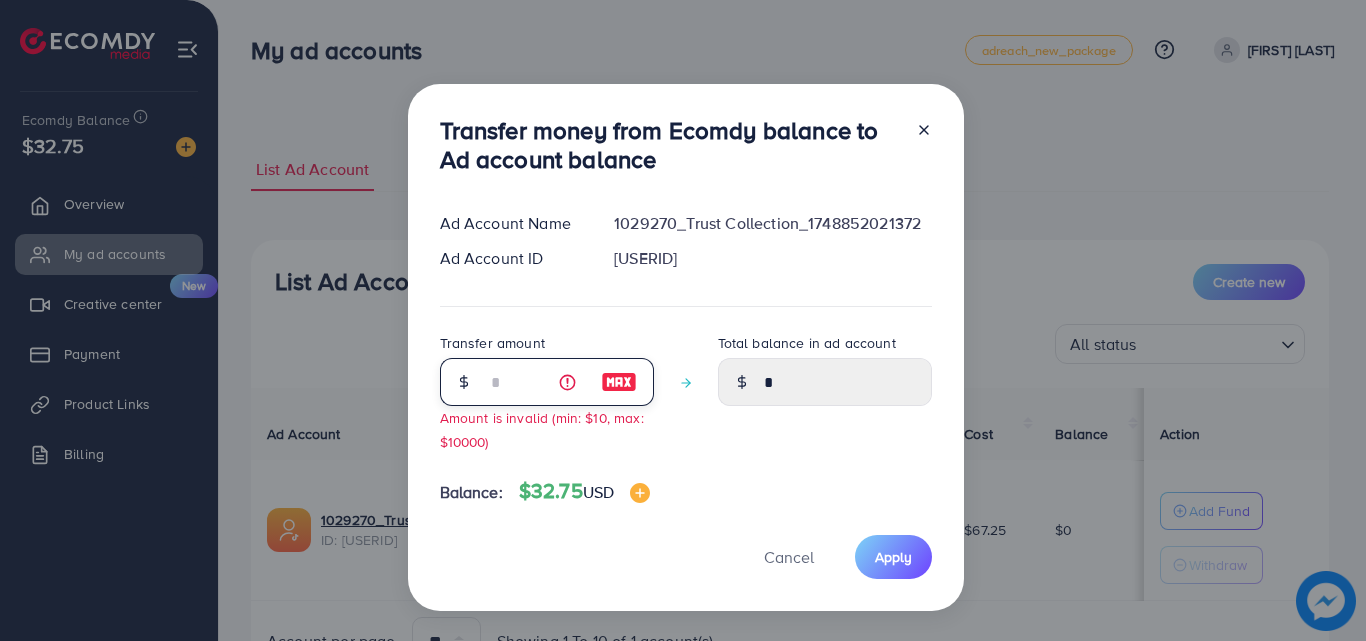 type on "****" 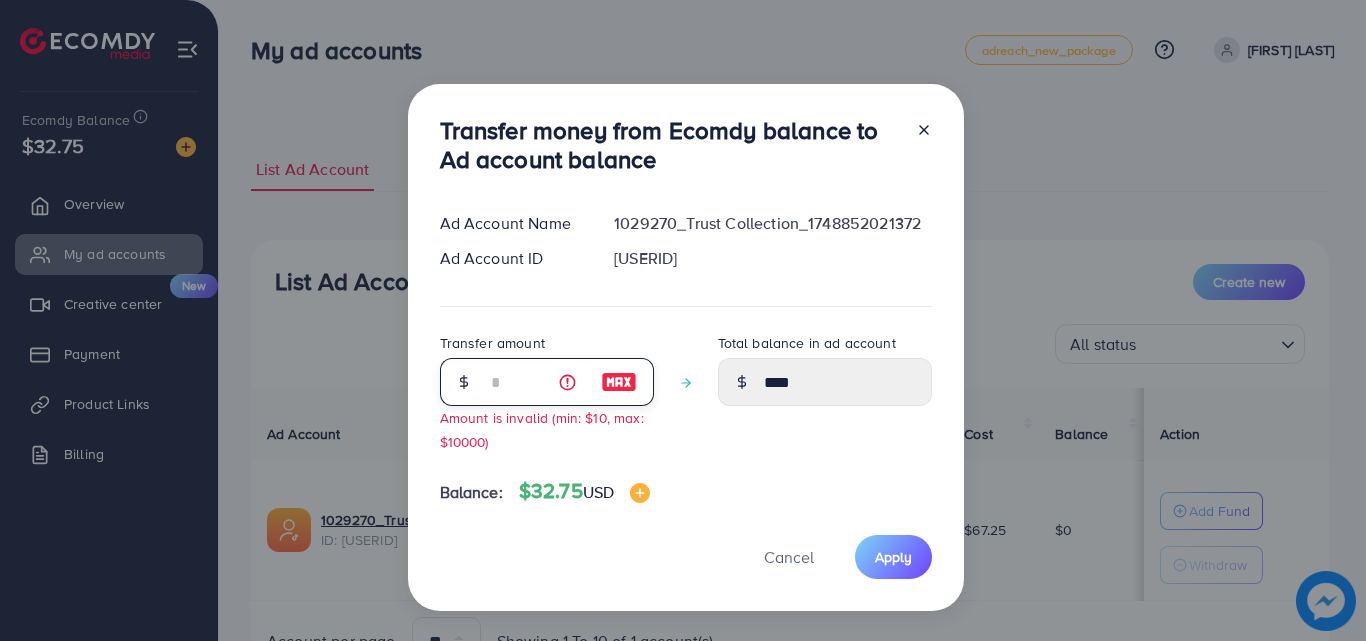 type on "**" 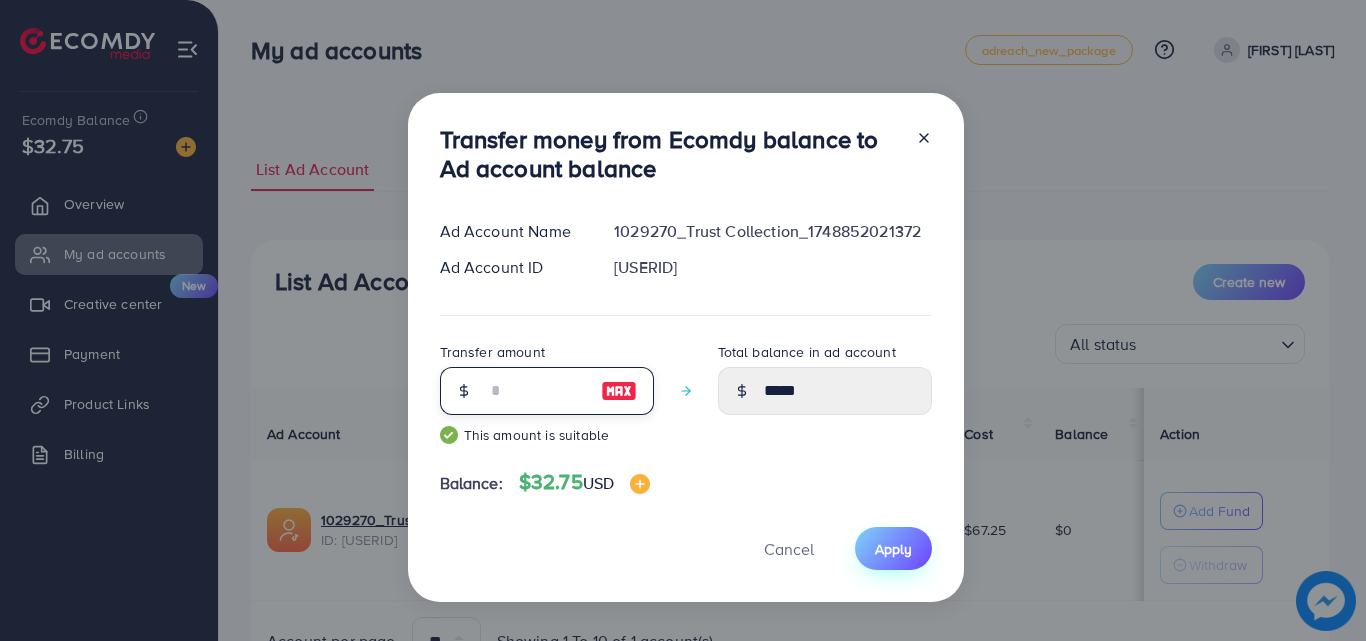 type on "**" 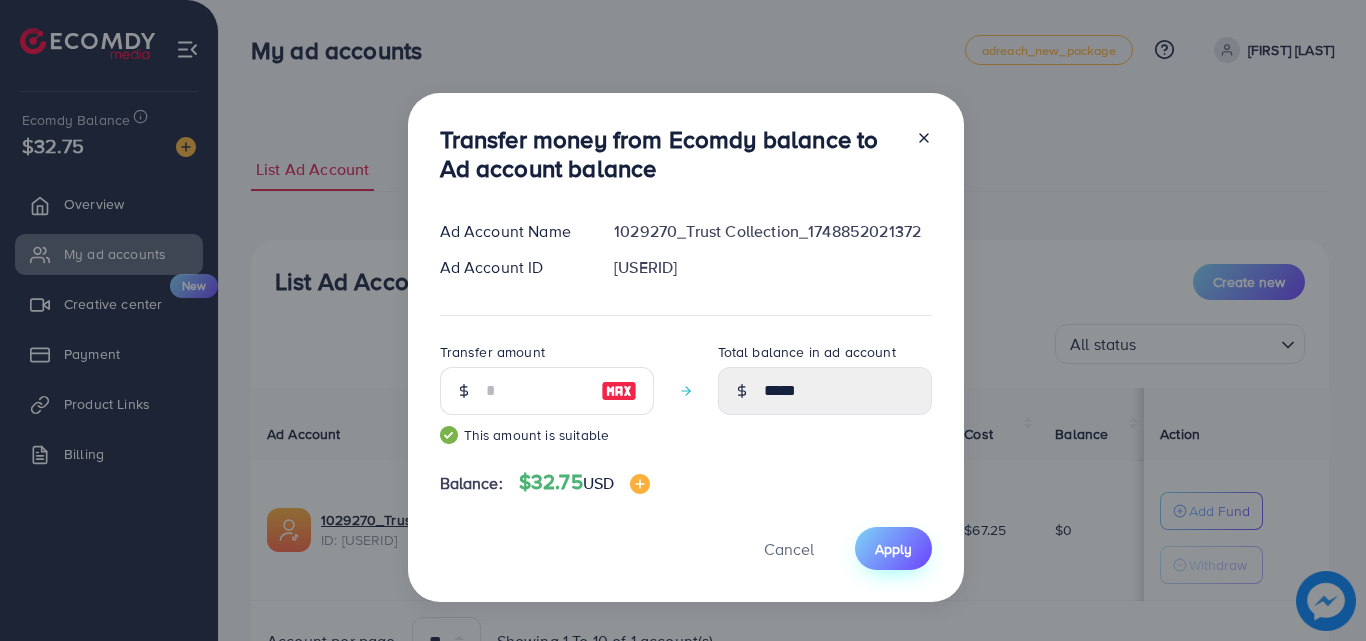 click on "Apply" at bounding box center (893, 548) 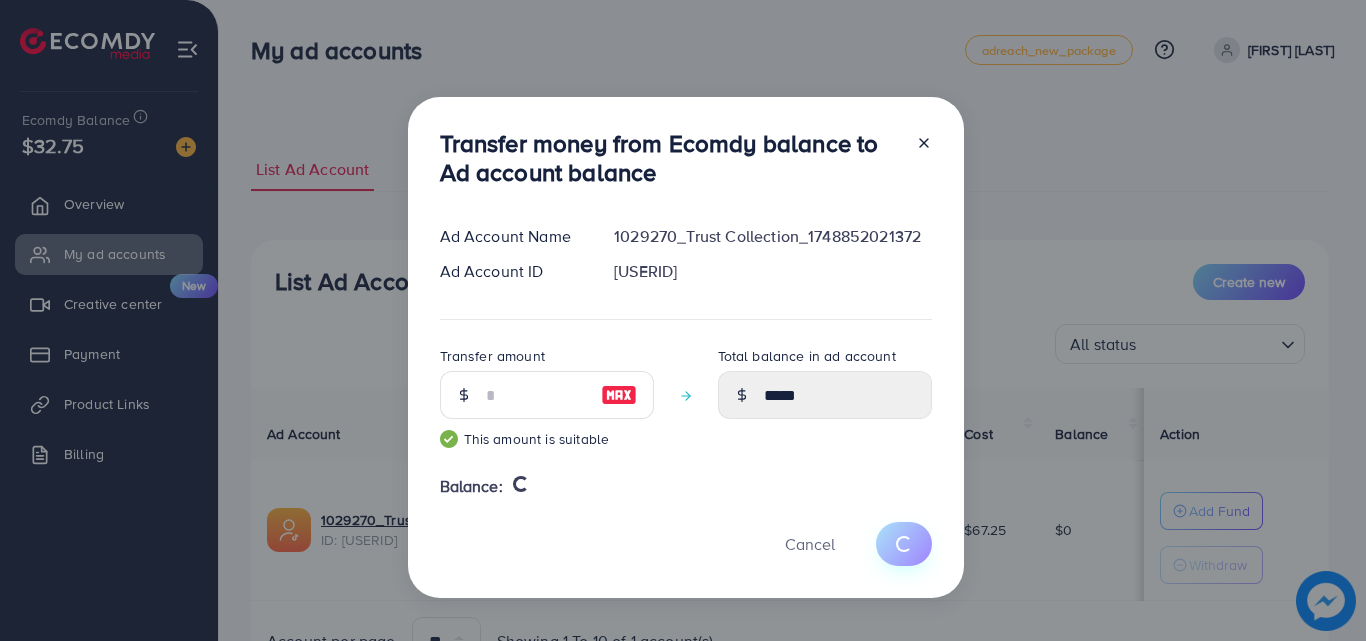 type 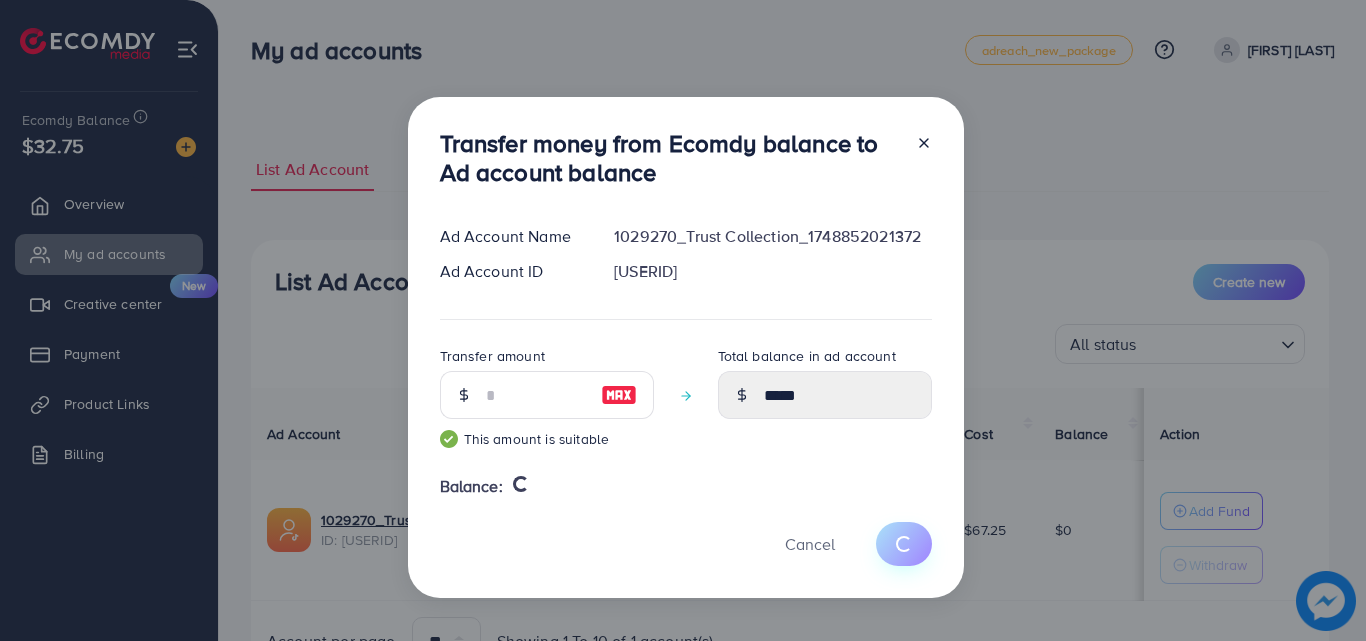 type on "*" 